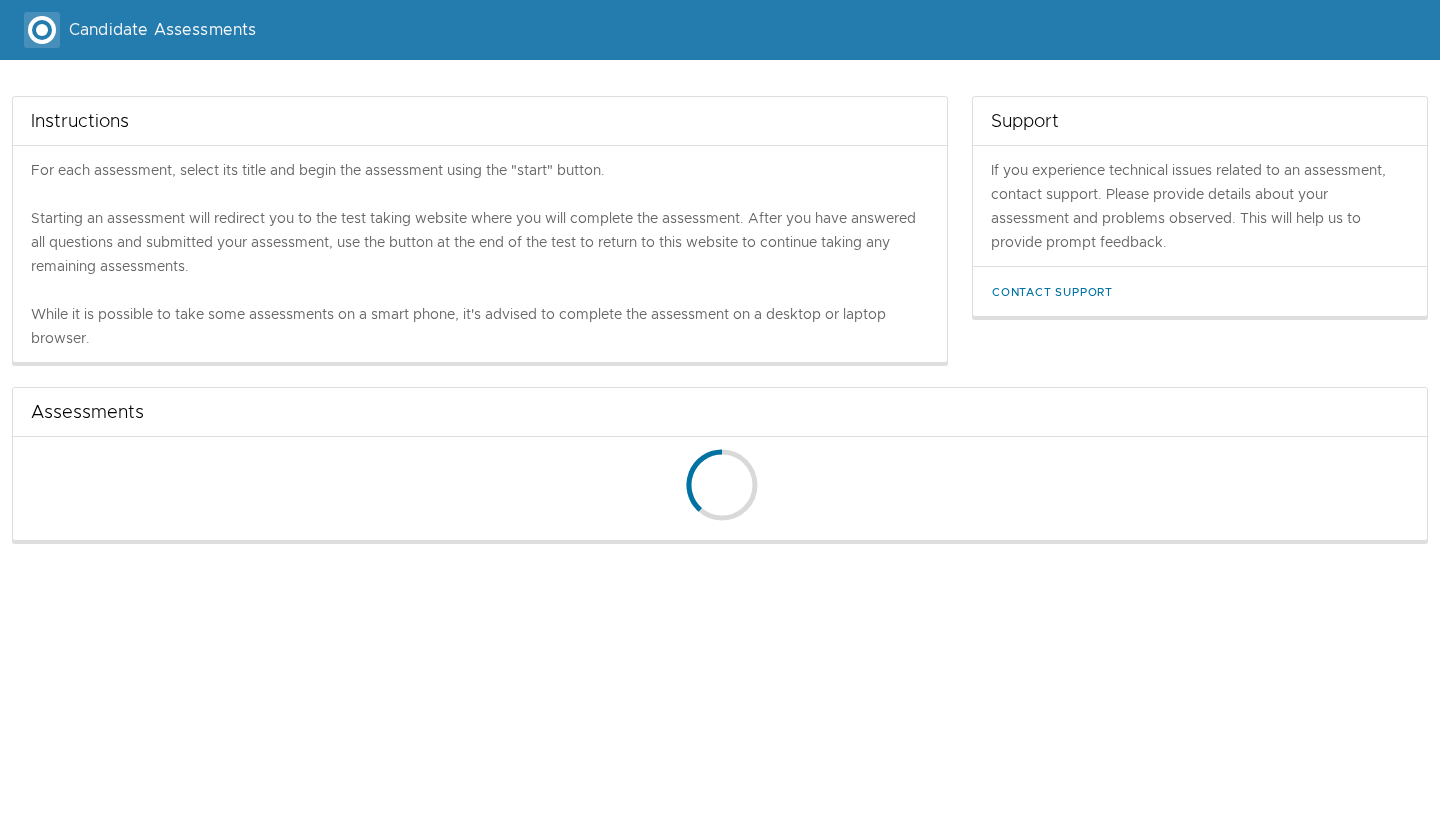 scroll, scrollTop: 0, scrollLeft: 0, axis: both 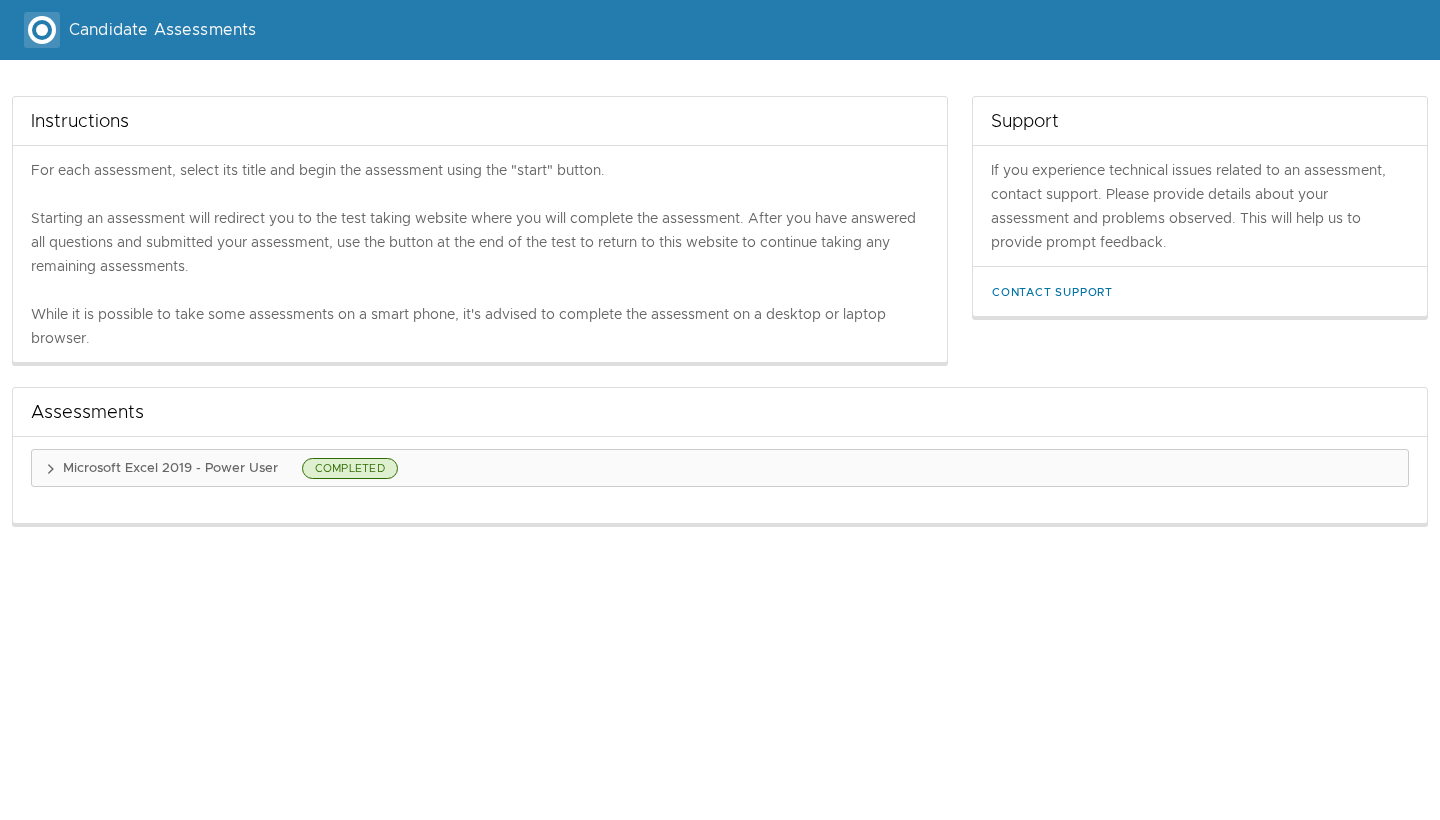 click on "Microsoft Excel 2019 - Power User" at bounding box center (170, 467) 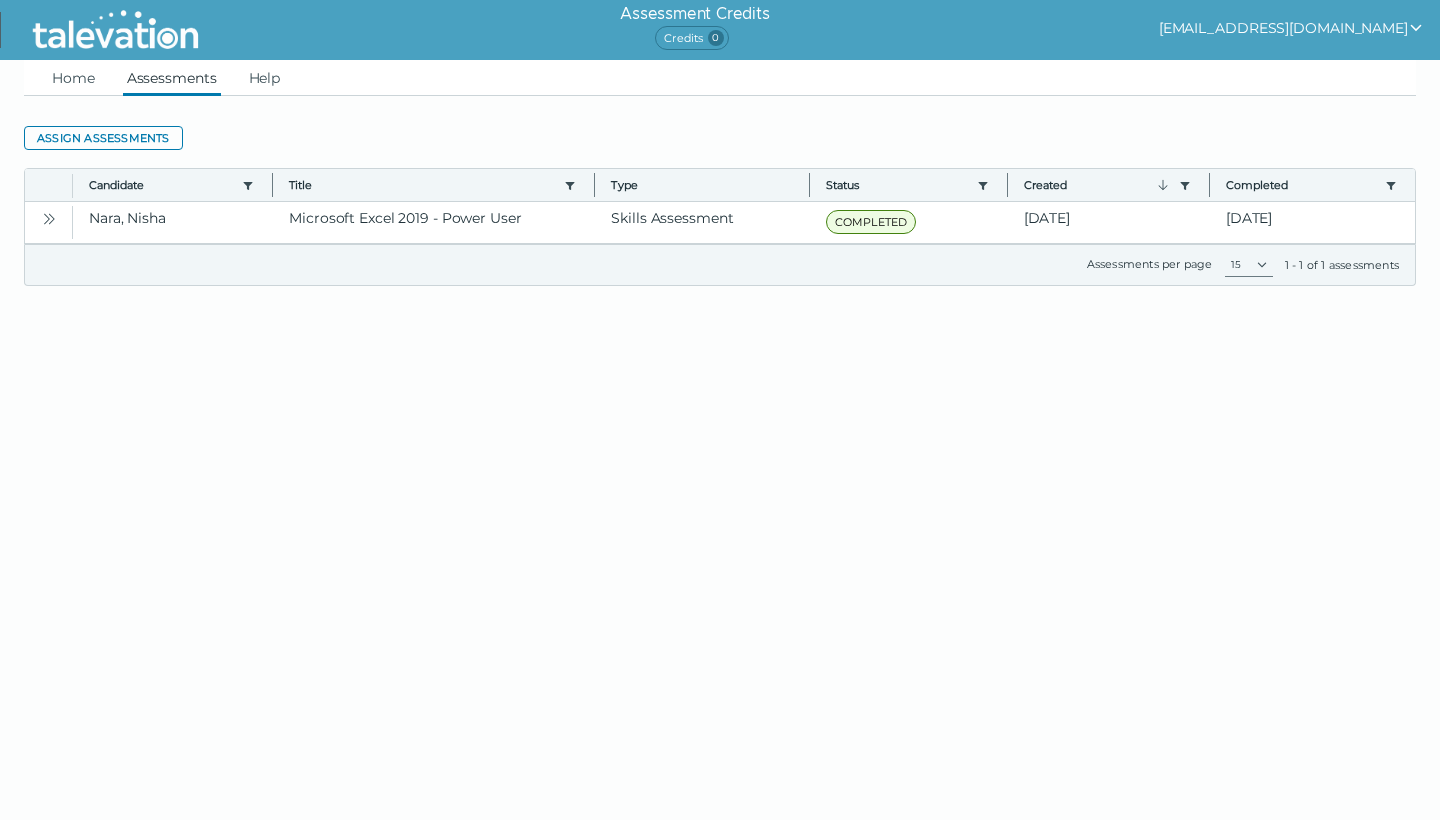 scroll, scrollTop: 0, scrollLeft: 0, axis: both 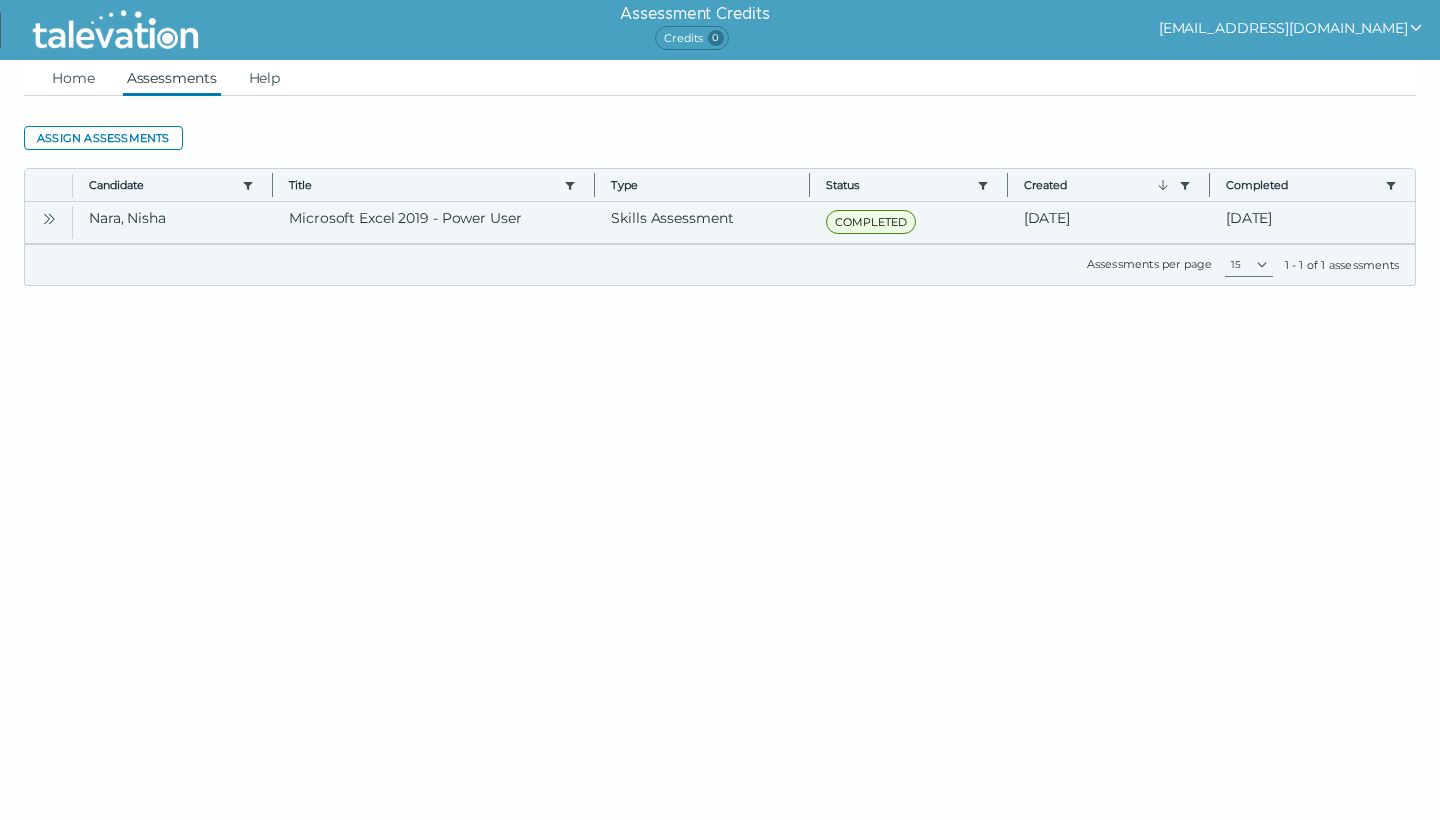 click 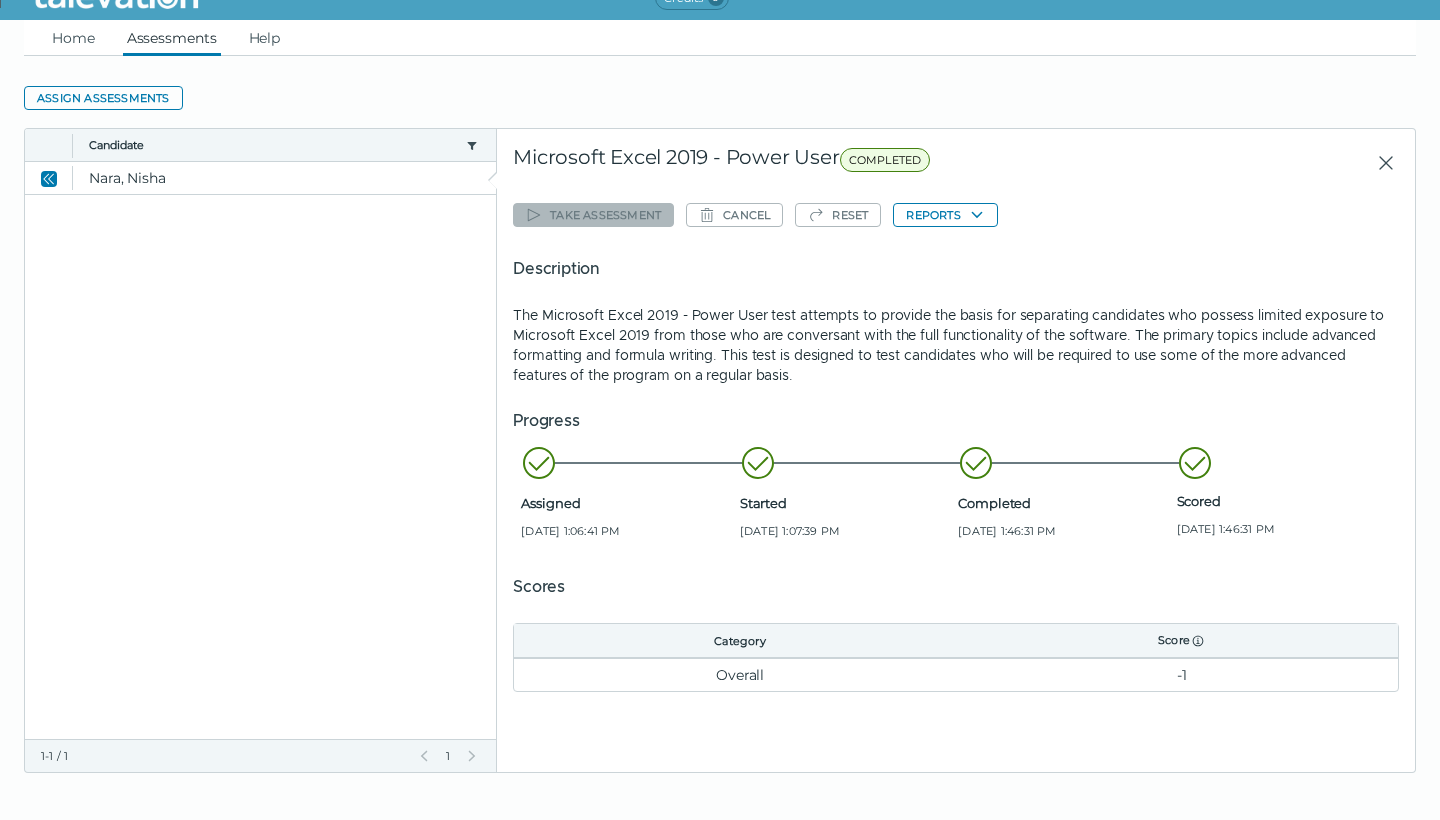 scroll, scrollTop: 39, scrollLeft: 0, axis: vertical 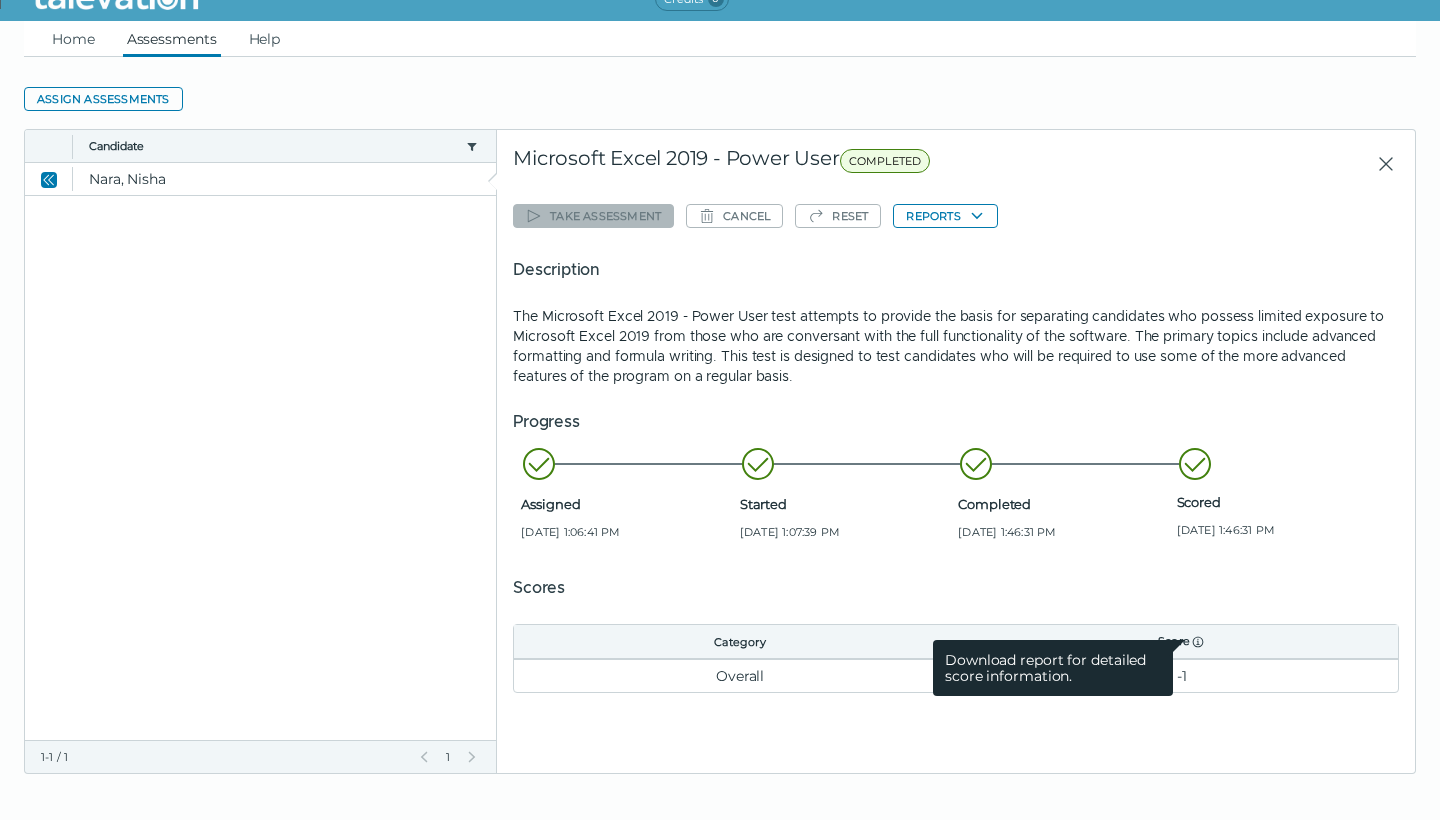 click 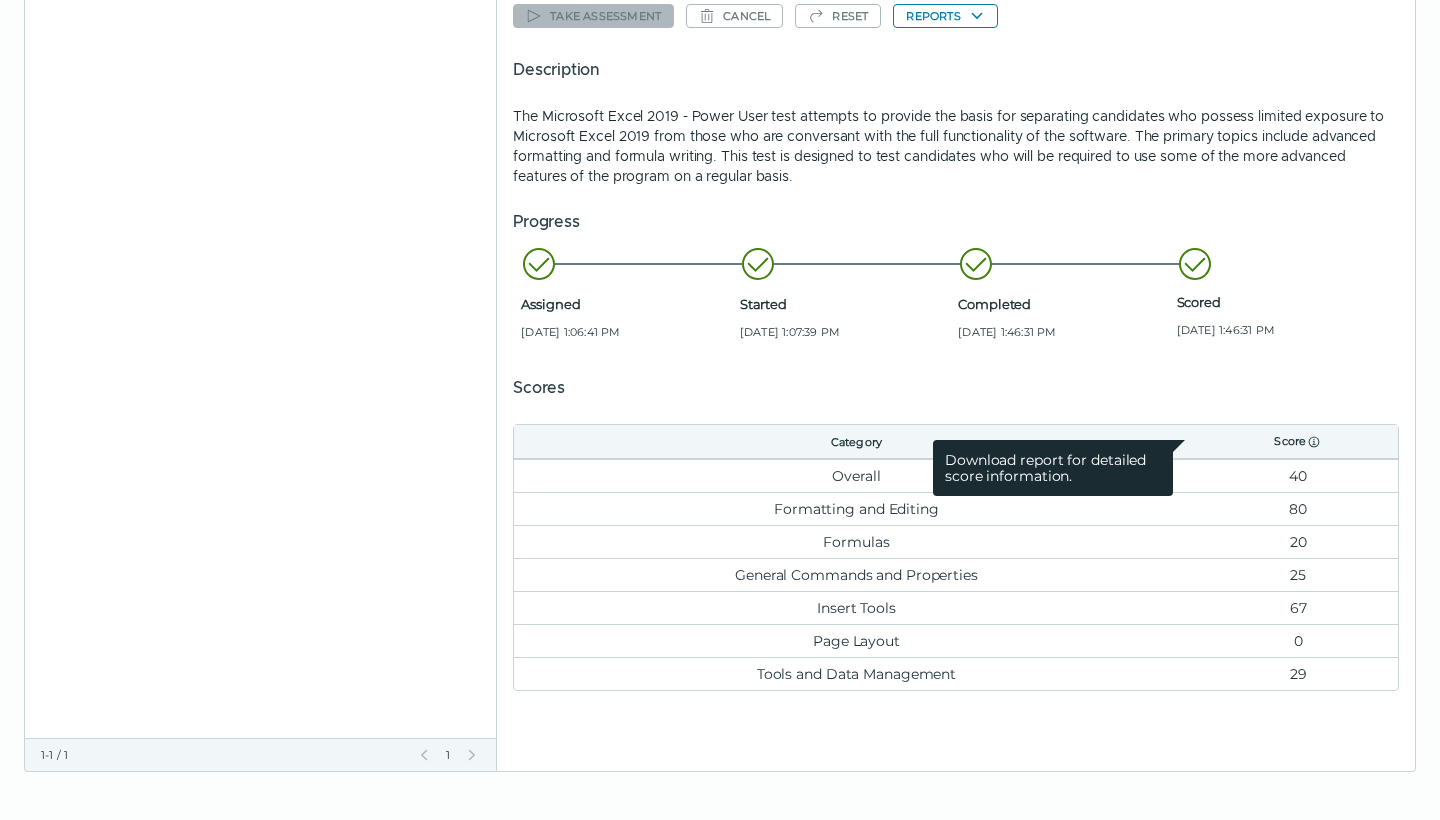 scroll, scrollTop: 237, scrollLeft: 0, axis: vertical 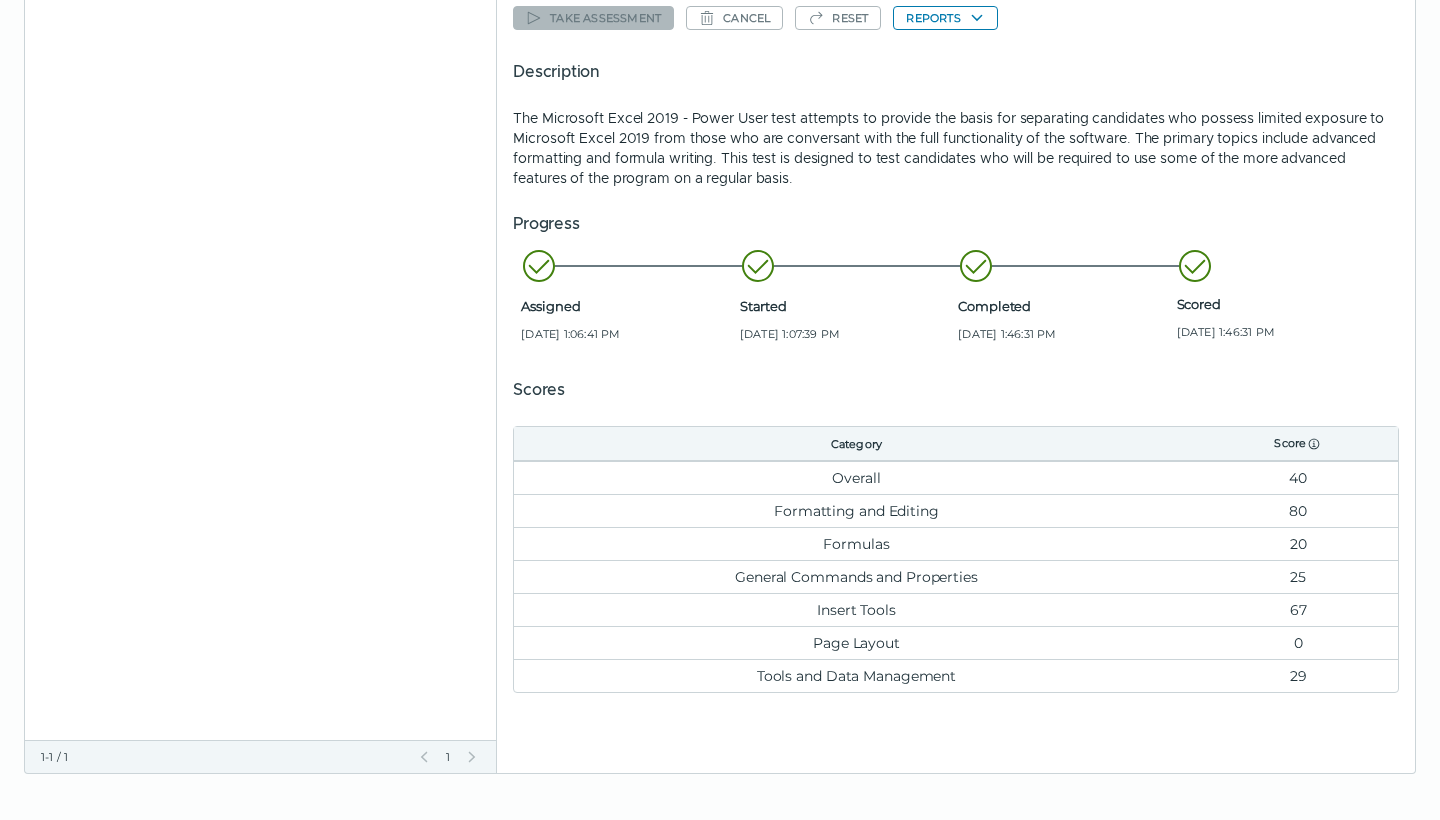 click on "Start of row details Microsoft Excel 2019 - Power User  COMPLETED  Take assessment
Cancel
Reset
Reports  Description The Microsoft Excel 2019 - Power User test attempts to provide the basis for separating candidates who possess limited exposure to Microsoft Excel 2019 from those who are conversant with the full functionality of the software. The primary topics include advanced formatting and formula writing. This test is designed to test candidates who will be required to use some of the more advanced features of the program on a regular basis. Progress Assigned Jul 11, 2025, 1:06:41 PM Started Jul 11, 2025, 1:07:39 PM Completed Jul 11, 2025, 1:46:31 PM Scored Jul 11, 2025, 1:46:31 PM Scores Category Score   Download report for detailed score information.  Overall 40 Formatting and Editing 80 Formulas 20 General Commands and Properties 25 Insert Tools 67 Page Layout 0 Tools and Data Management 29 End of row details" at bounding box center [956, 352] 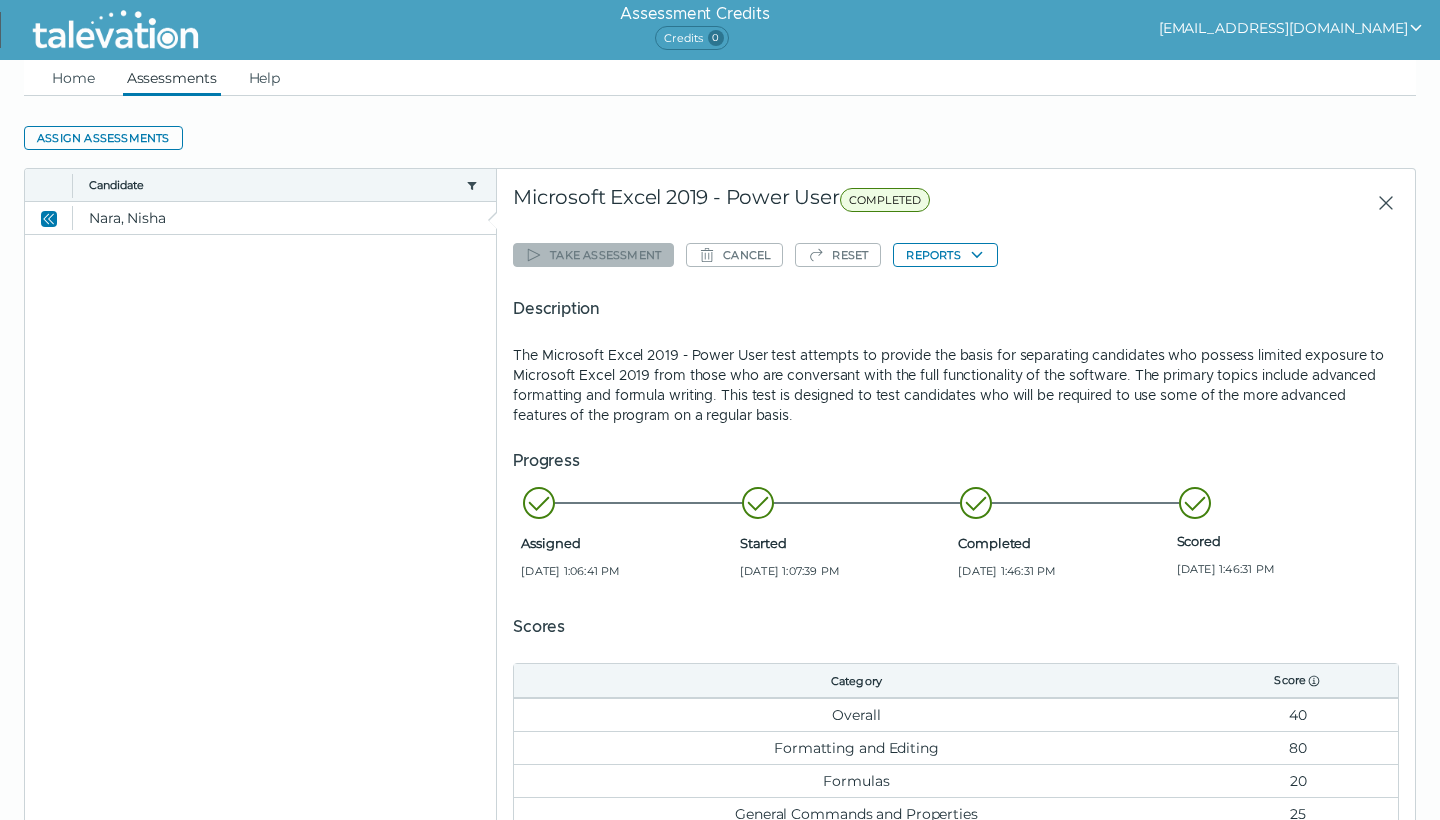 scroll, scrollTop: 0, scrollLeft: 0, axis: both 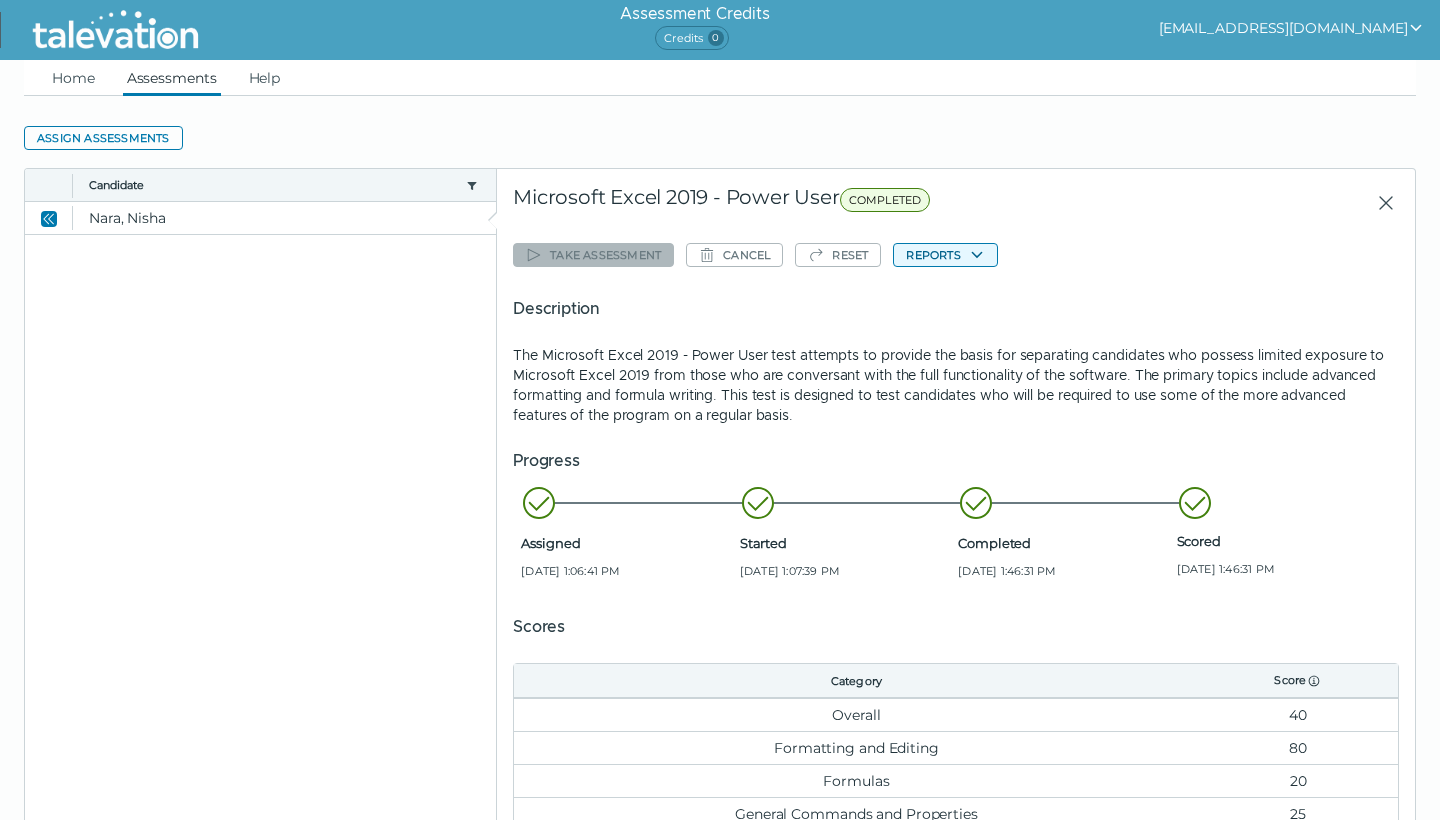 click 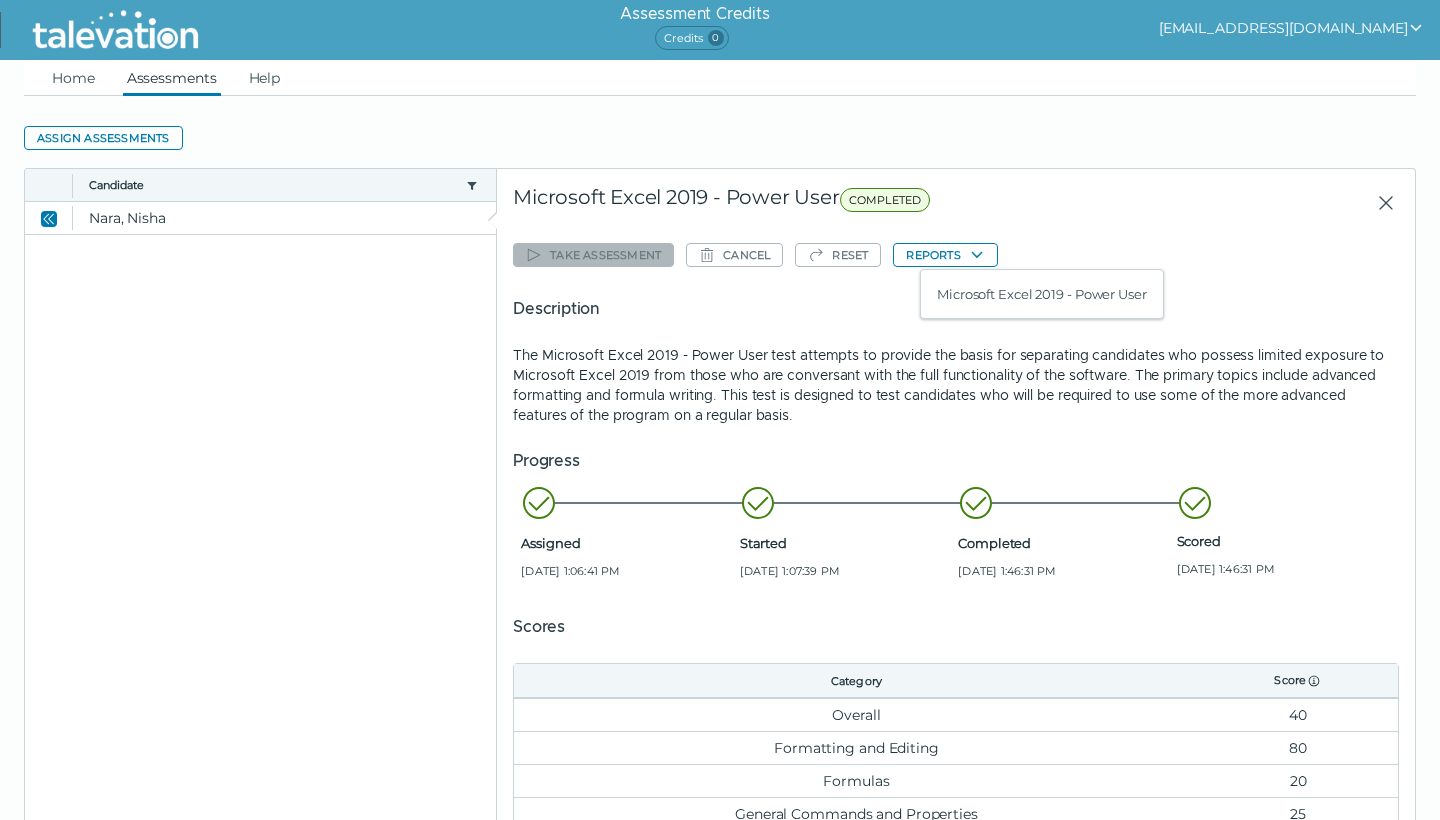 click on "Take assessment
Cancel
Reset
Reports   Microsoft Excel 2019 - Power User  Description The Microsoft Excel 2019 - Power User test attempts to provide the basis for separating candidates who possess limited exposure to Microsoft Excel 2019 from those who are conversant with the full functionality of the software. The primary topics include advanced formatting and formula writing. This test is designed to test candidates who will be required to use some of the more advanced features of the program on a regular basis. Progress Assigned Jul 11, 2025, 1:06:41 PM Started Jul 11, 2025, 1:07:39 PM Completed Jul 11, 2025, 1:46:31 PM Scored Jul 11, 2025, 1:46:31 PM Scores Category Score  Overall 40 Formatting and Editing 80 Formulas 20 General Commands and Properties 25 Insert Tools 67 Page Layout 0 Tools and Data Management 29" 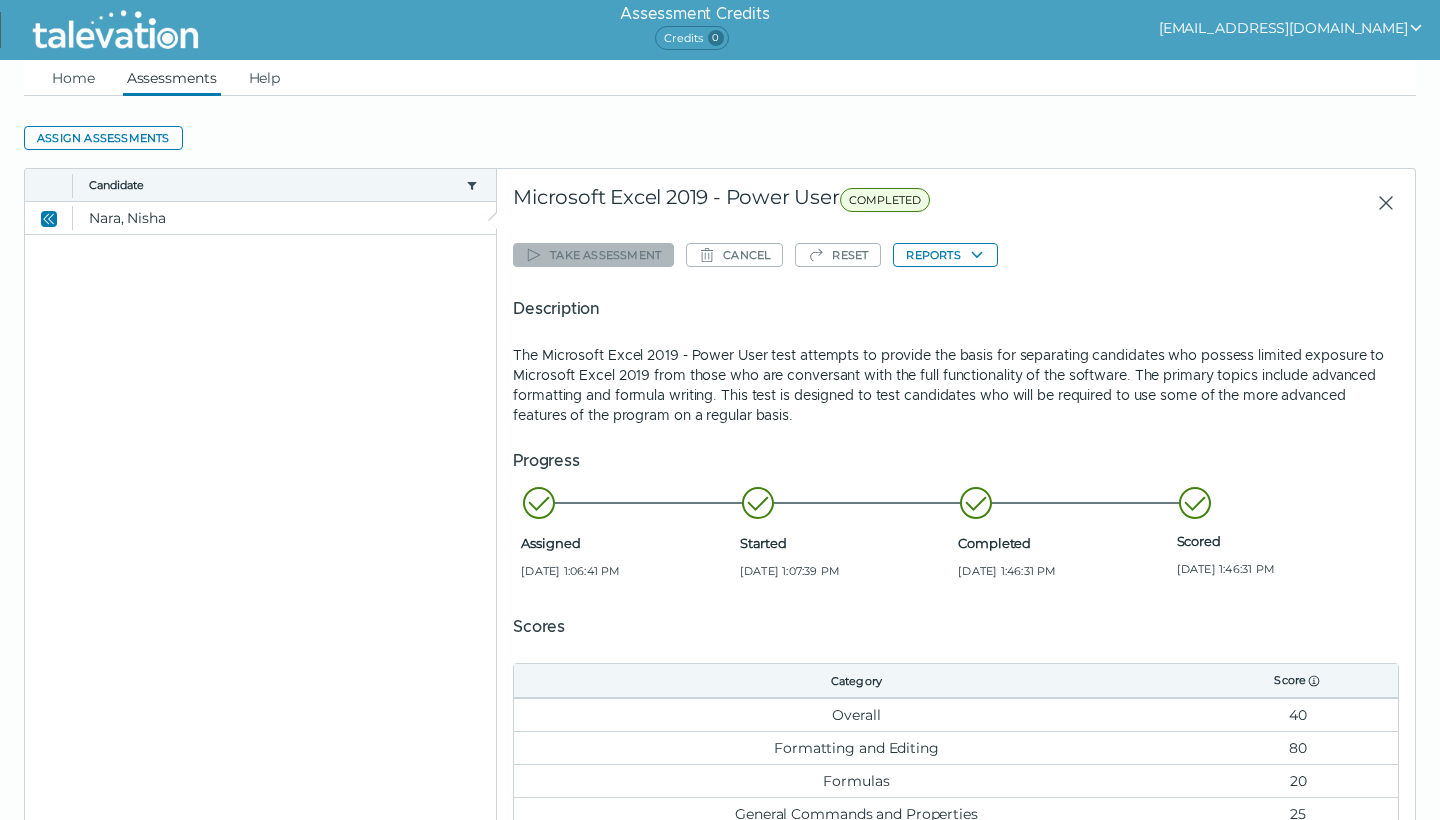 scroll, scrollTop: 0, scrollLeft: 0, axis: both 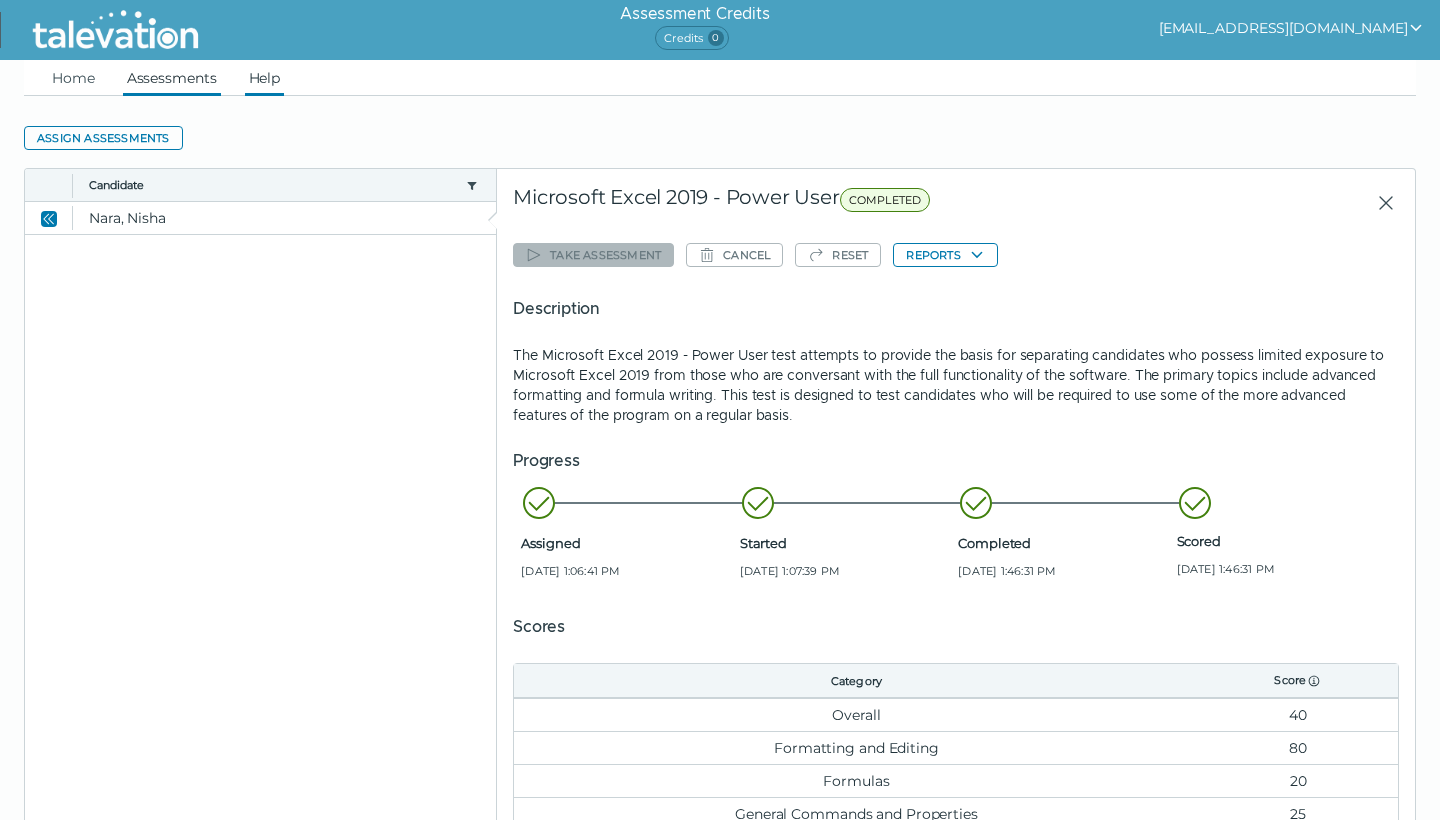 click on "Help" at bounding box center [265, 78] 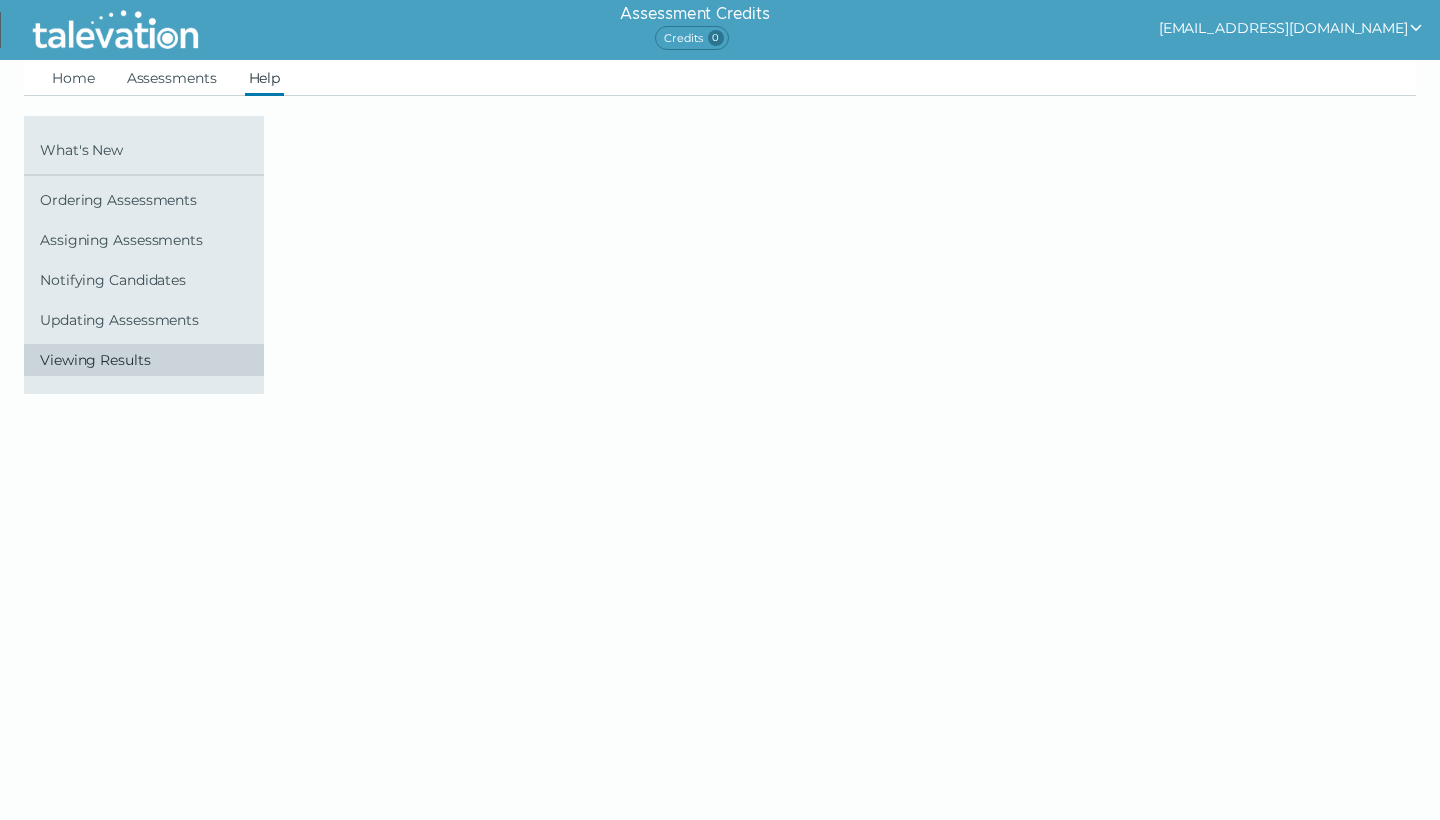 click on "Viewing Results" at bounding box center [148, 360] 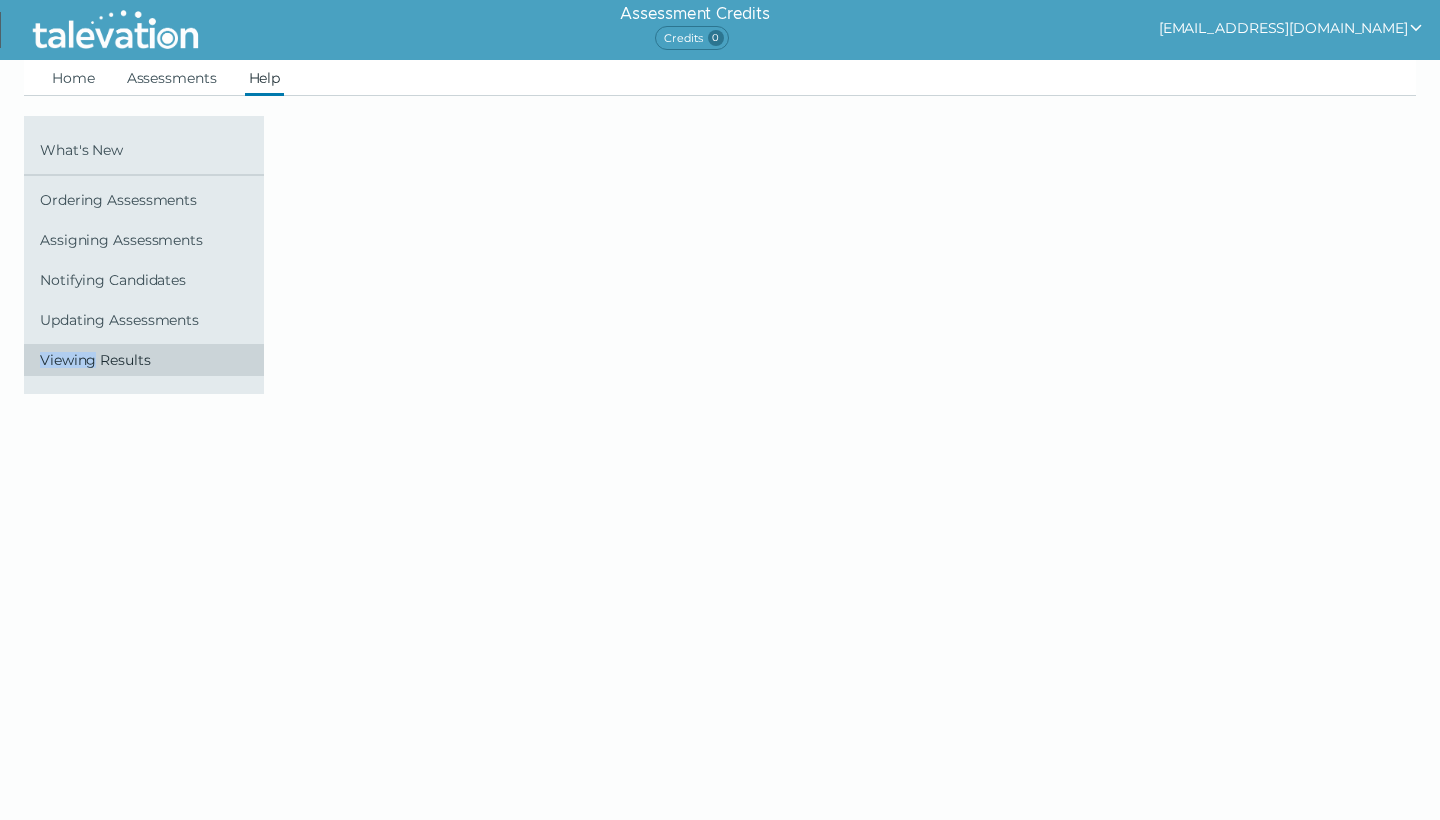 click on "Viewing Results" at bounding box center [148, 360] 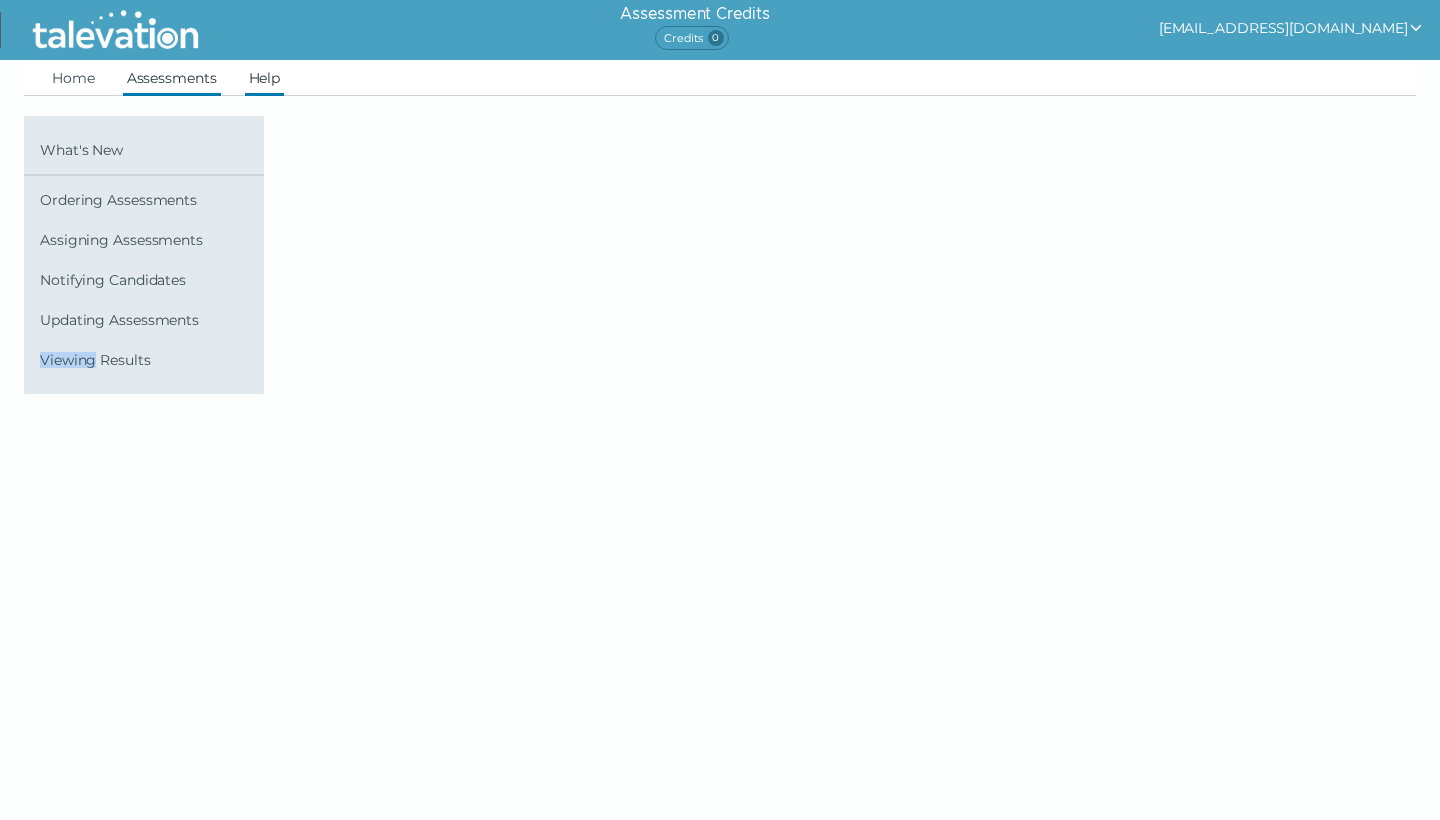 click on "Assessments" at bounding box center (172, 78) 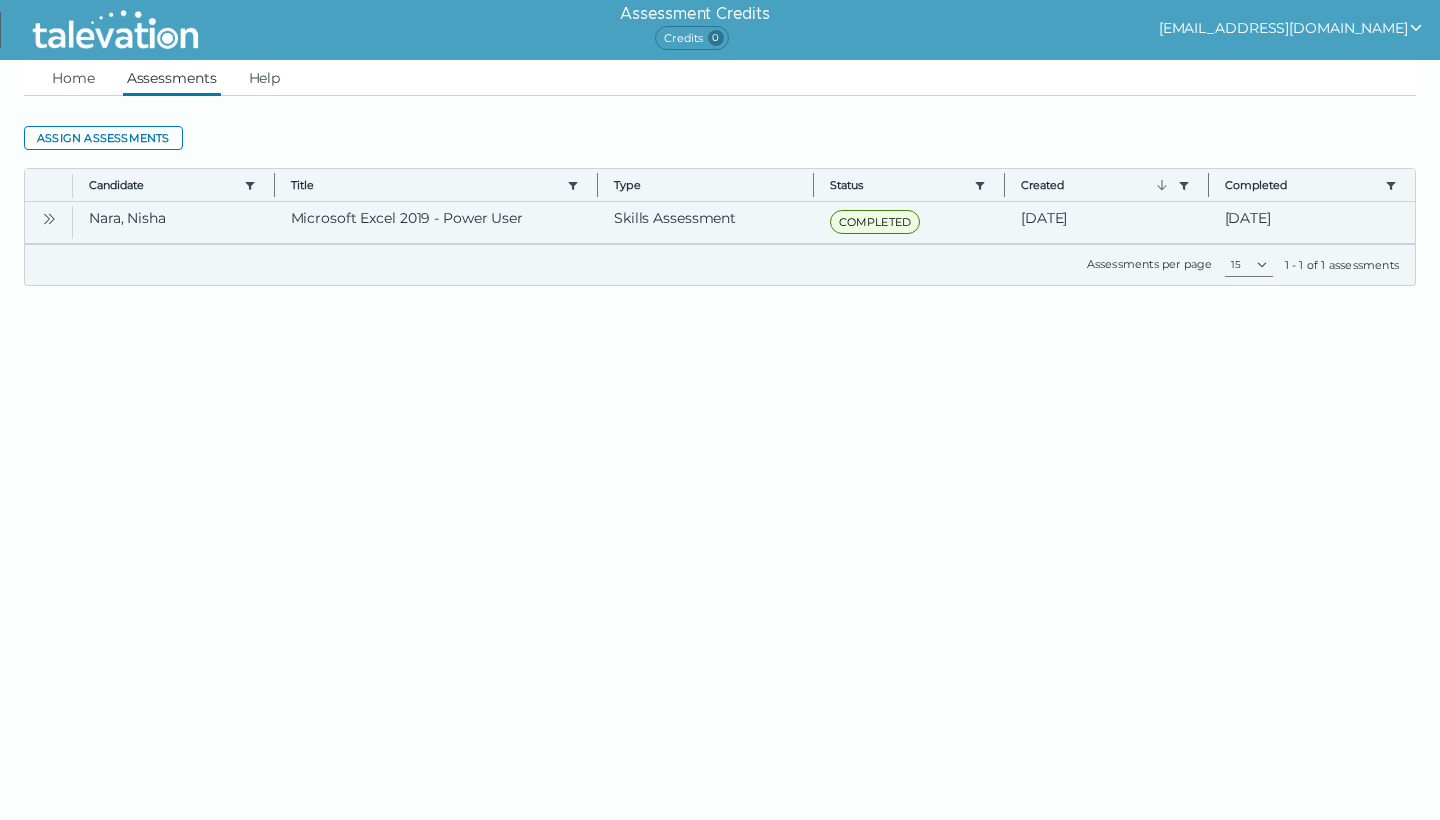 click 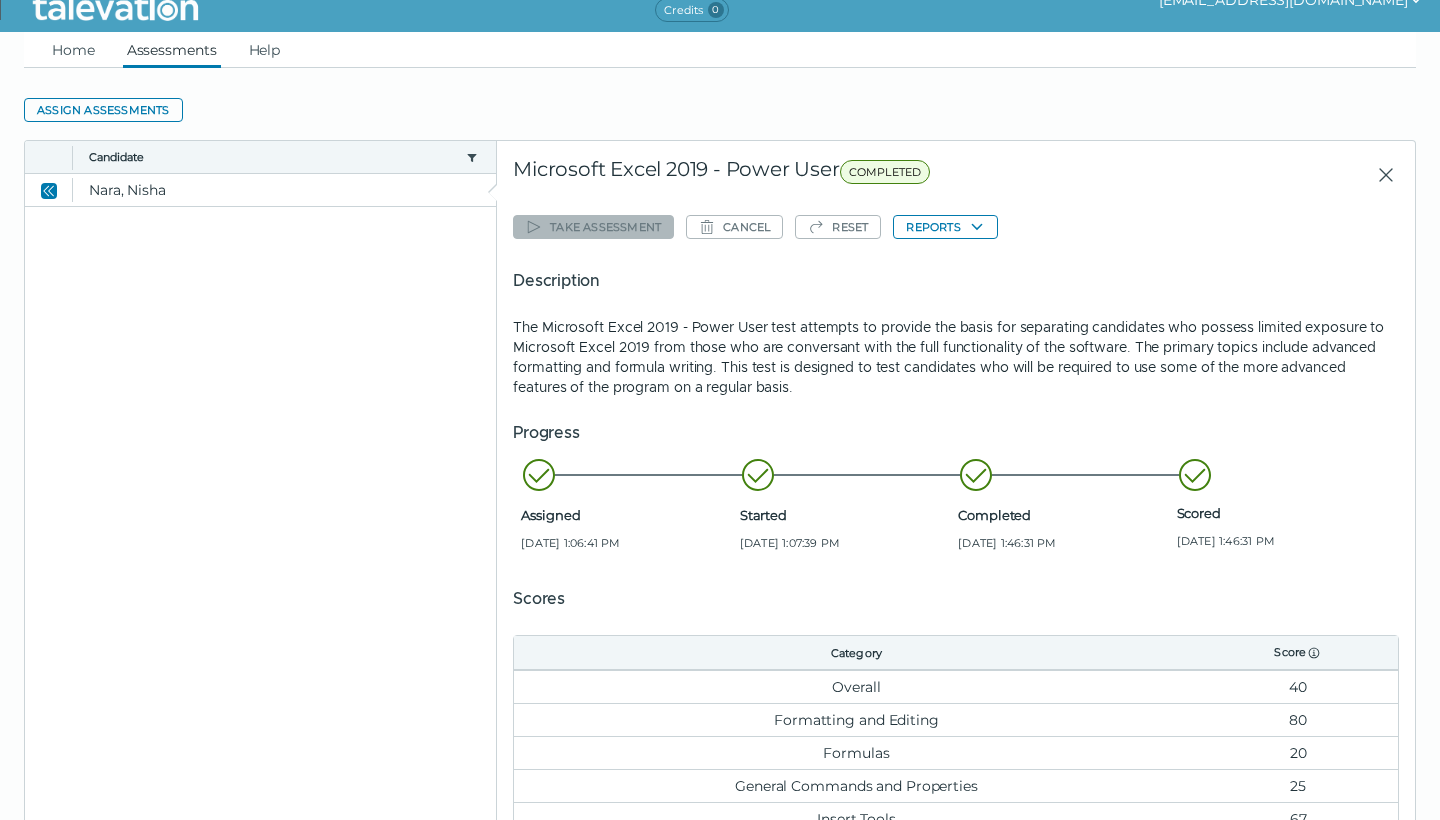 scroll, scrollTop: 27, scrollLeft: 0, axis: vertical 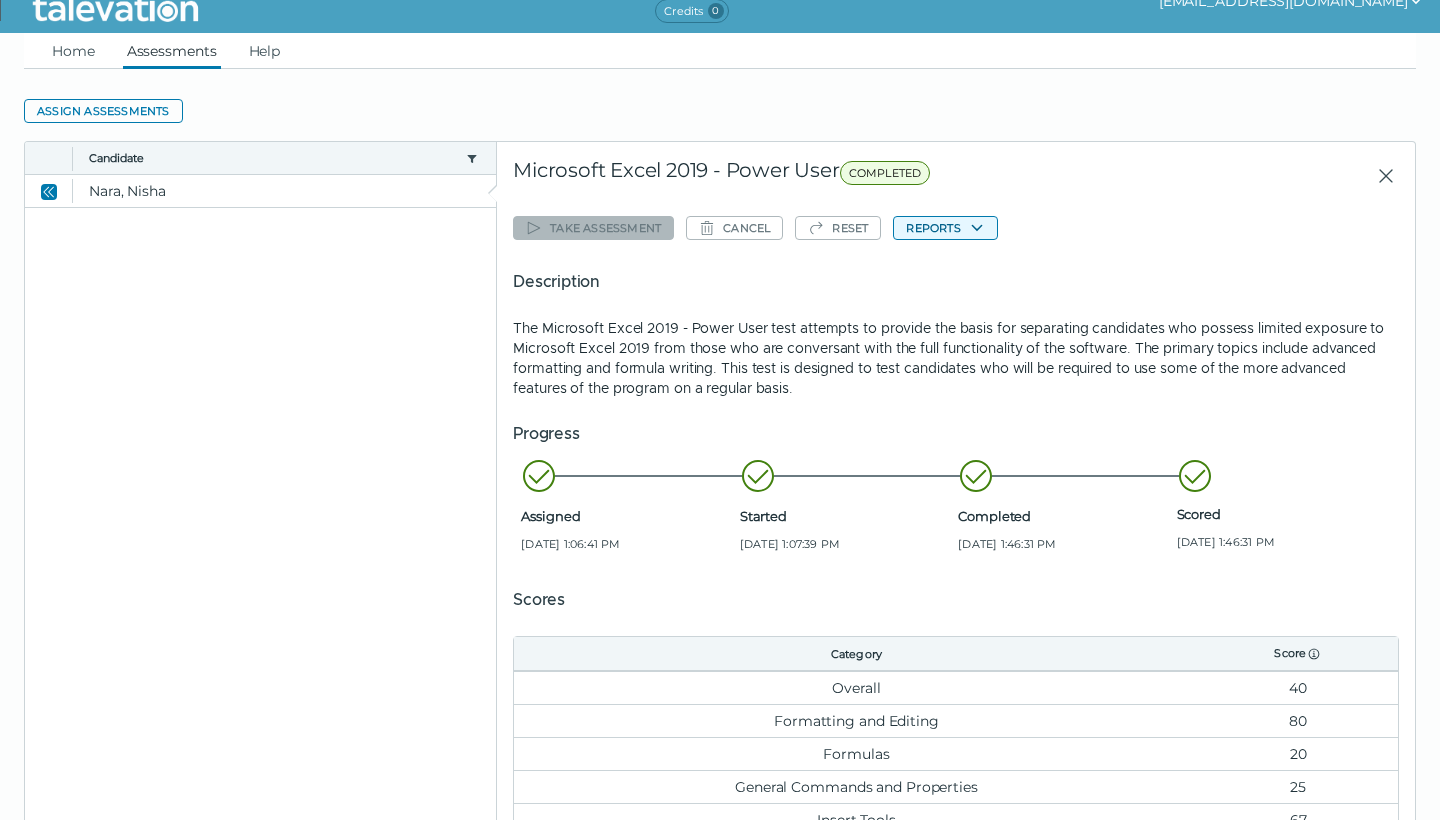 click 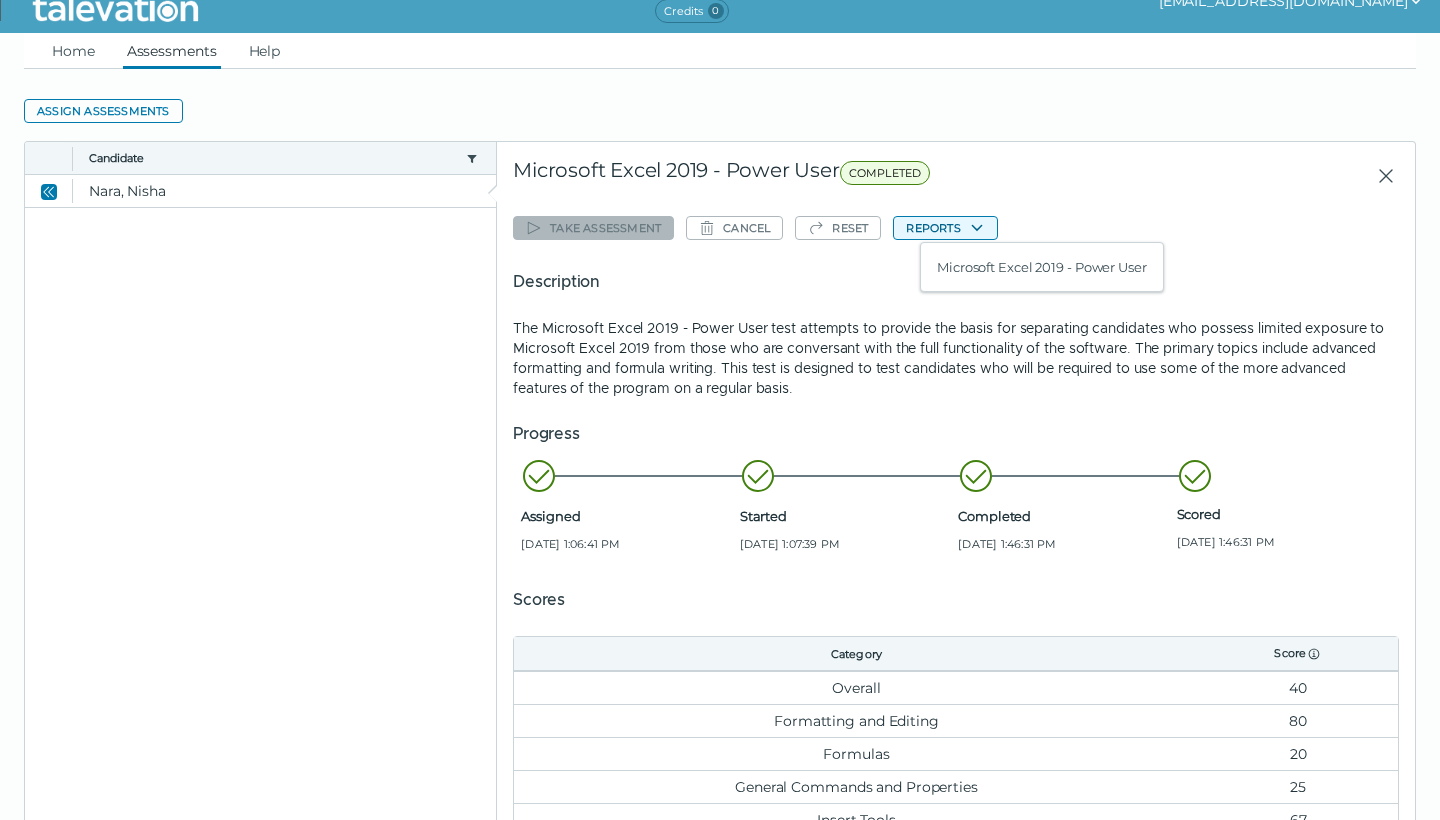scroll, scrollTop: 0, scrollLeft: 0, axis: both 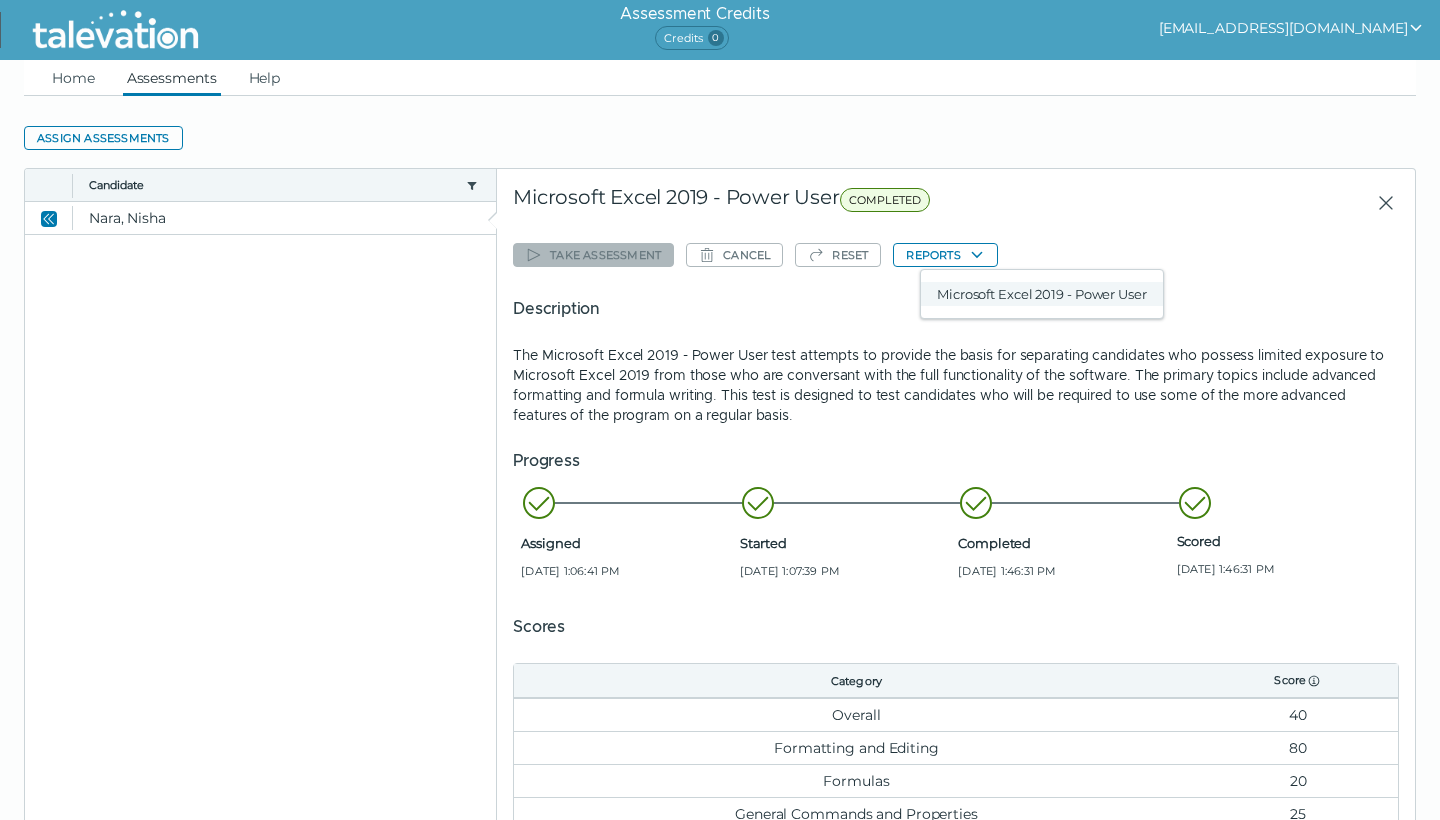 click on "Microsoft Excel 2019 - Power User" at bounding box center (1042, 294) 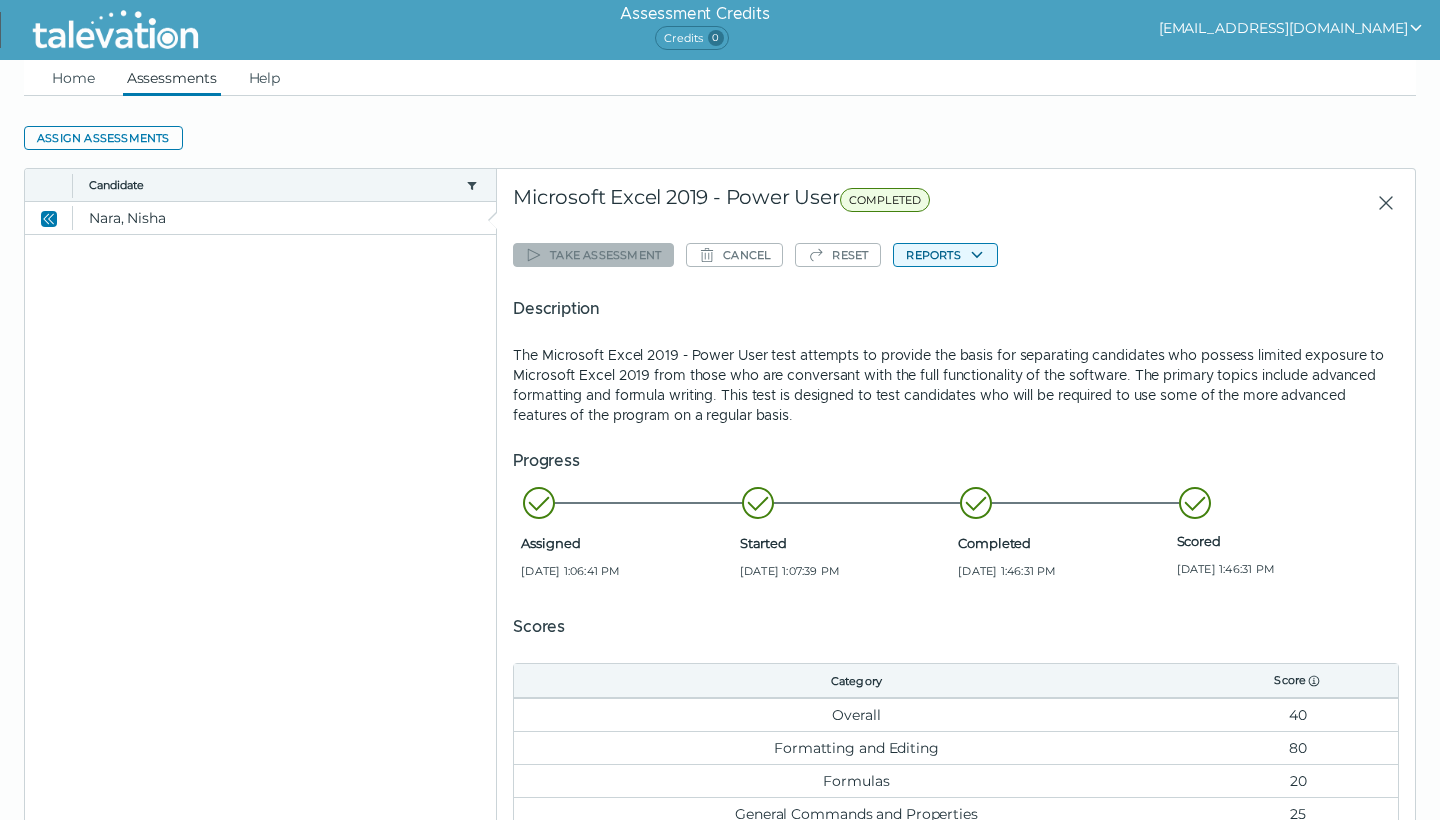 click on "Reports" 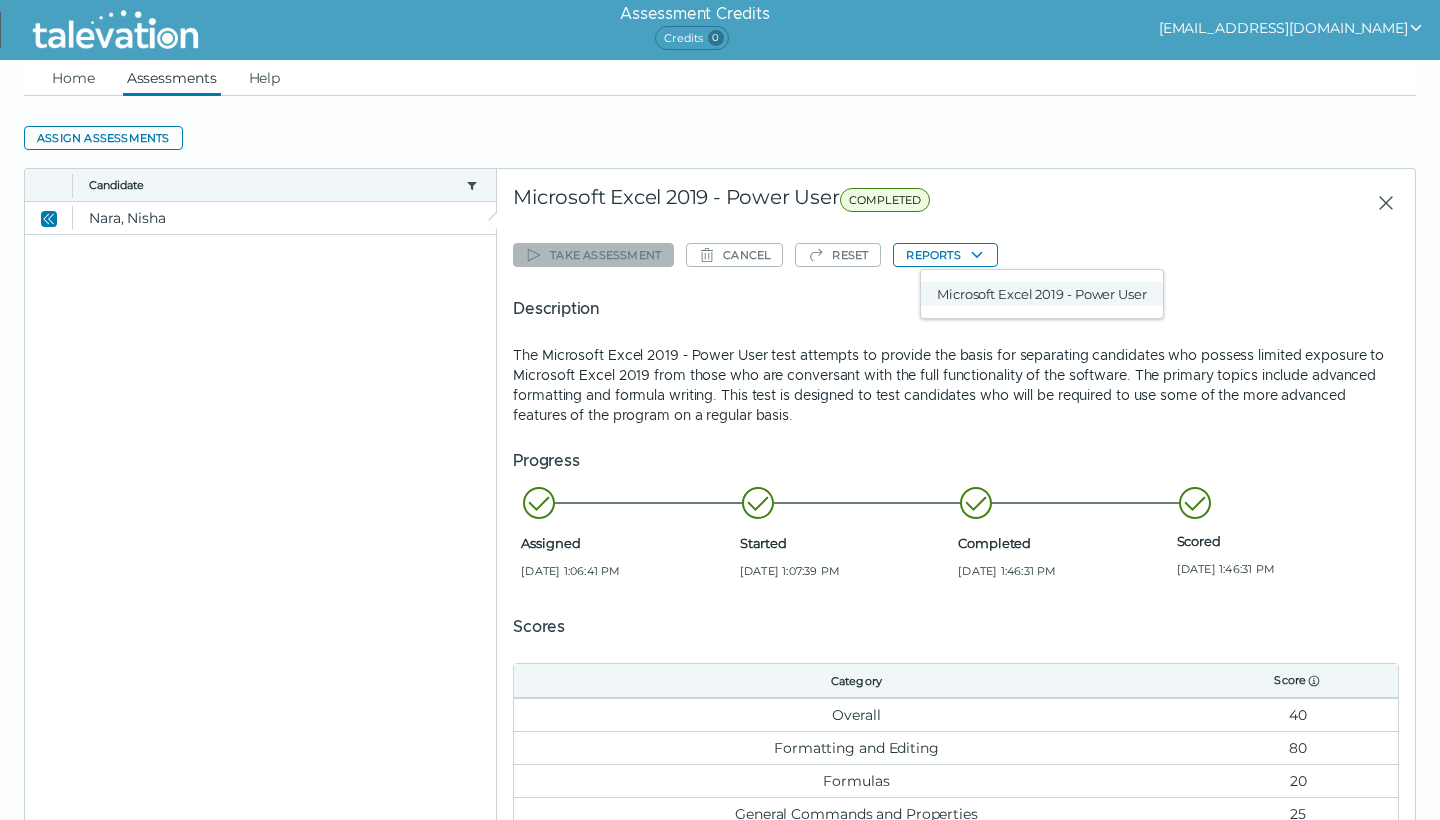 click on "Microsoft Excel 2019 - Power User" at bounding box center [1042, 294] 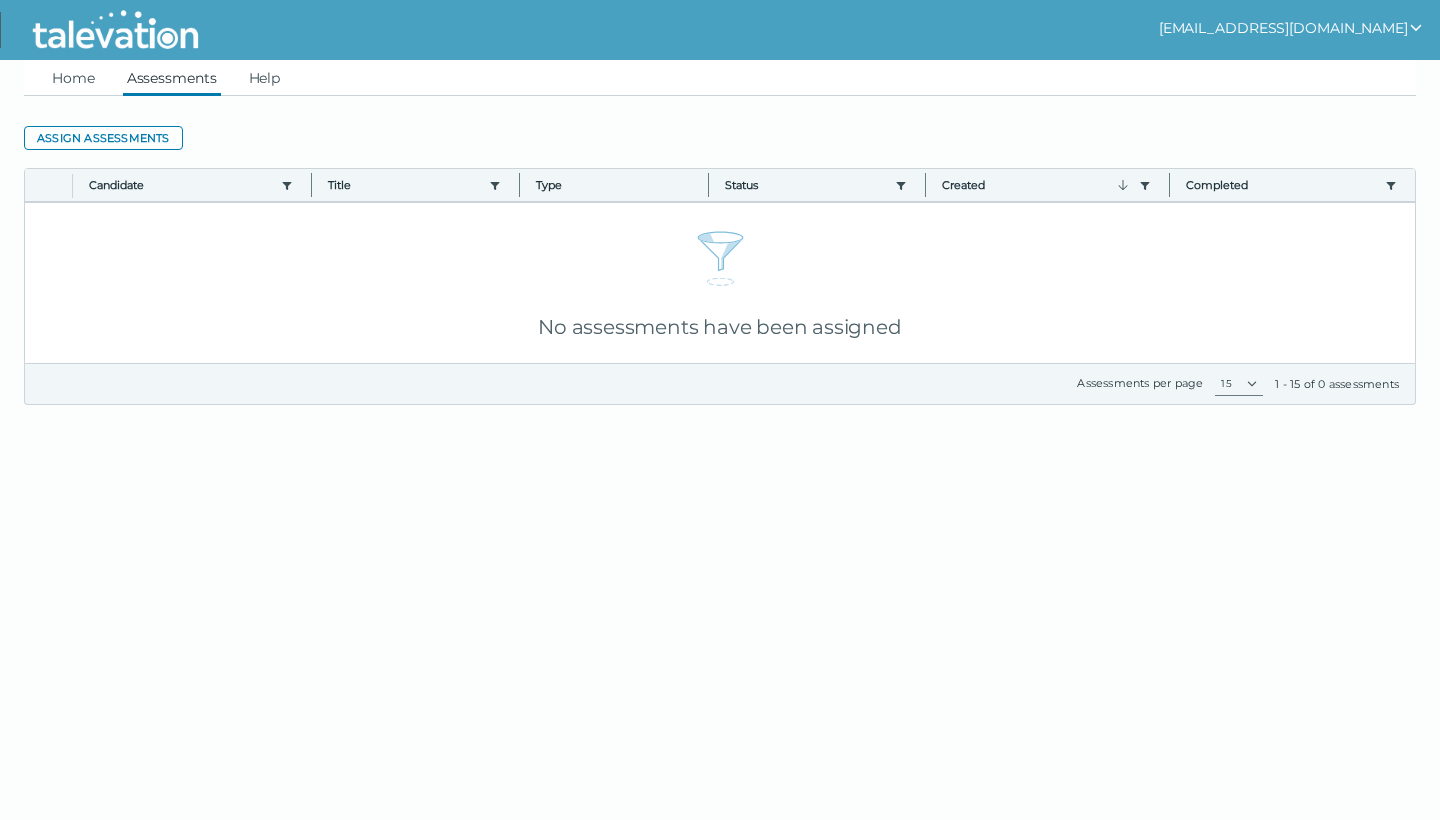 scroll, scrollTop: 0, scrollLeft: 0, axis: both 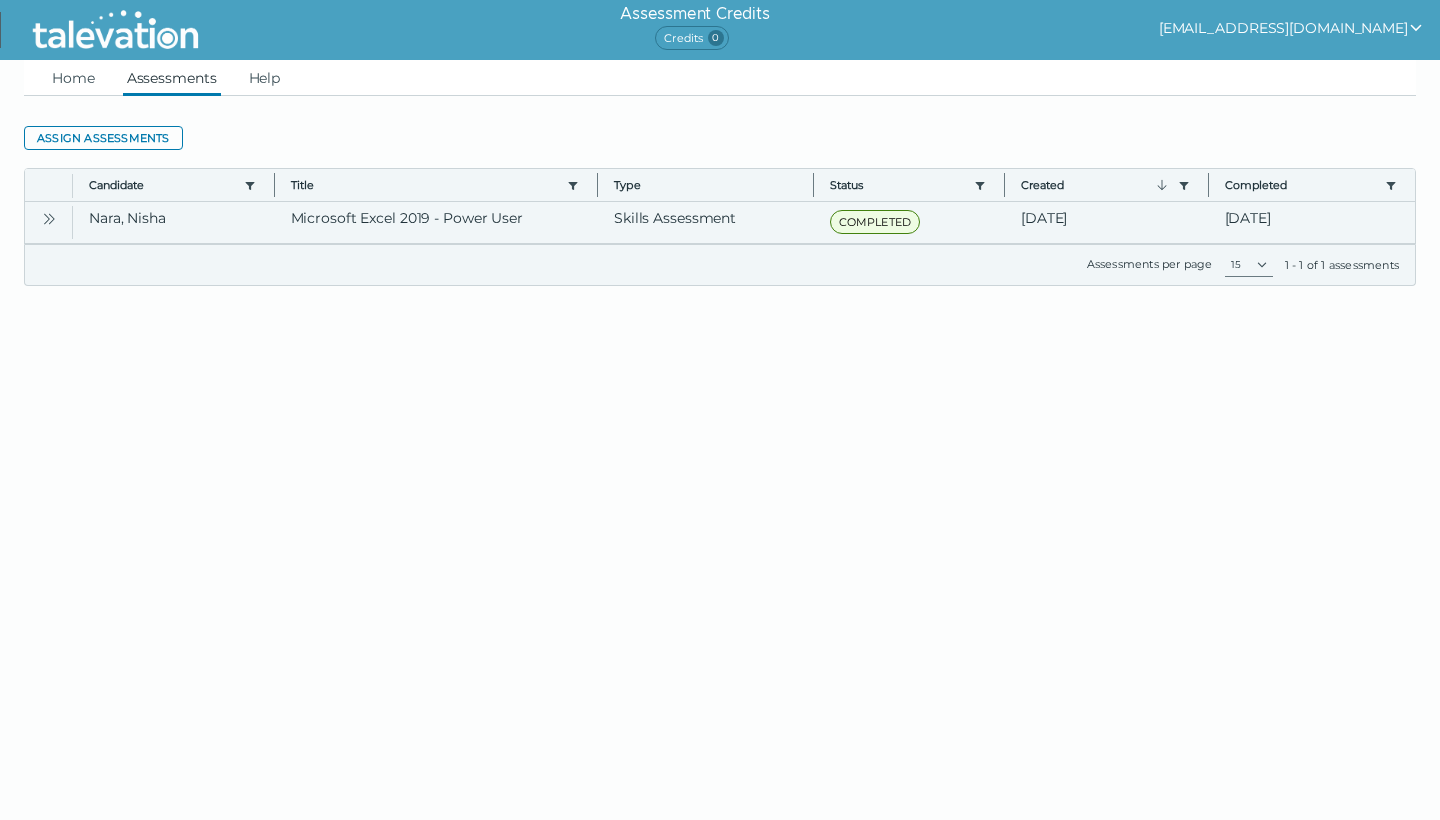 click 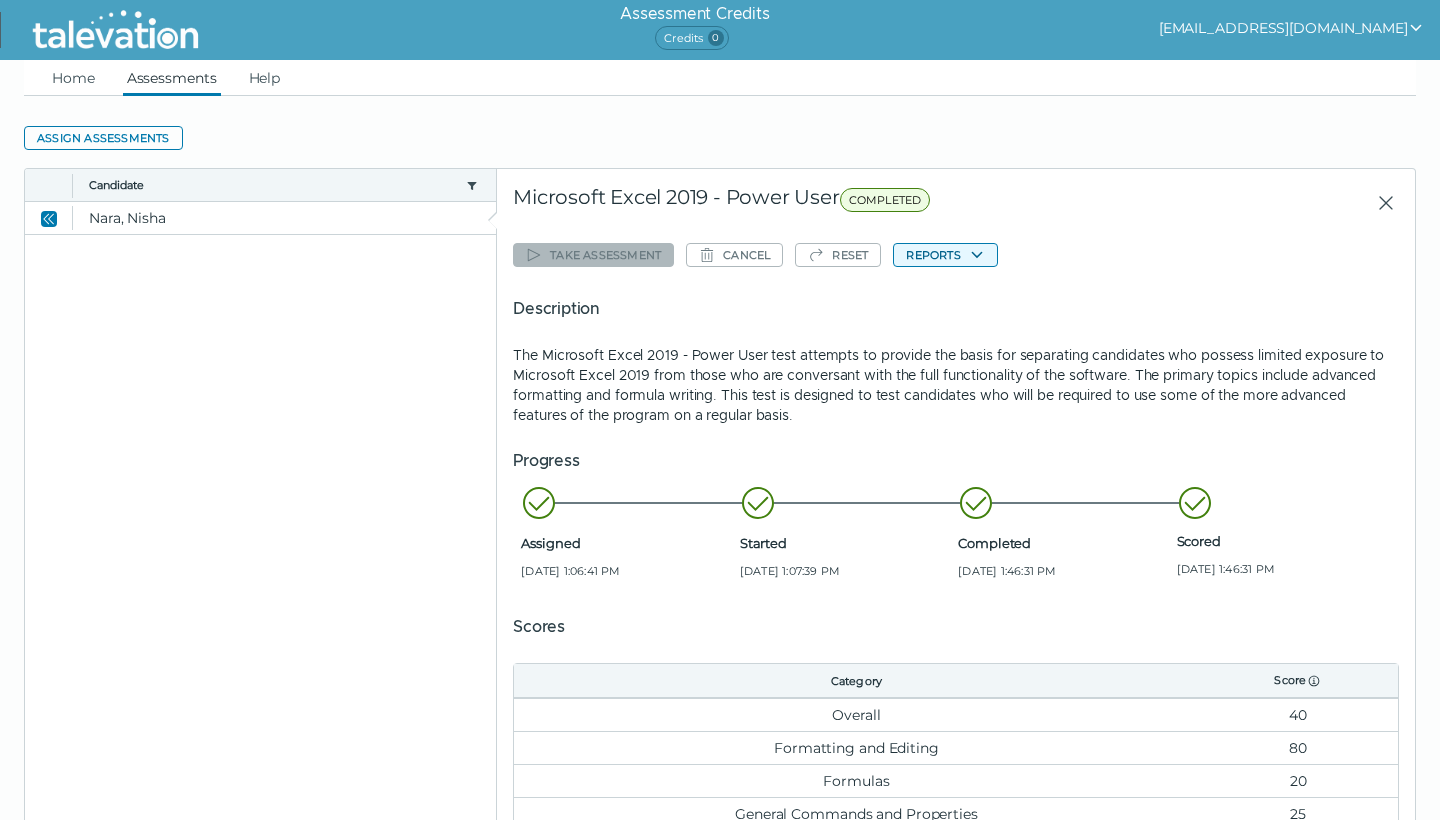 click on "Reports" 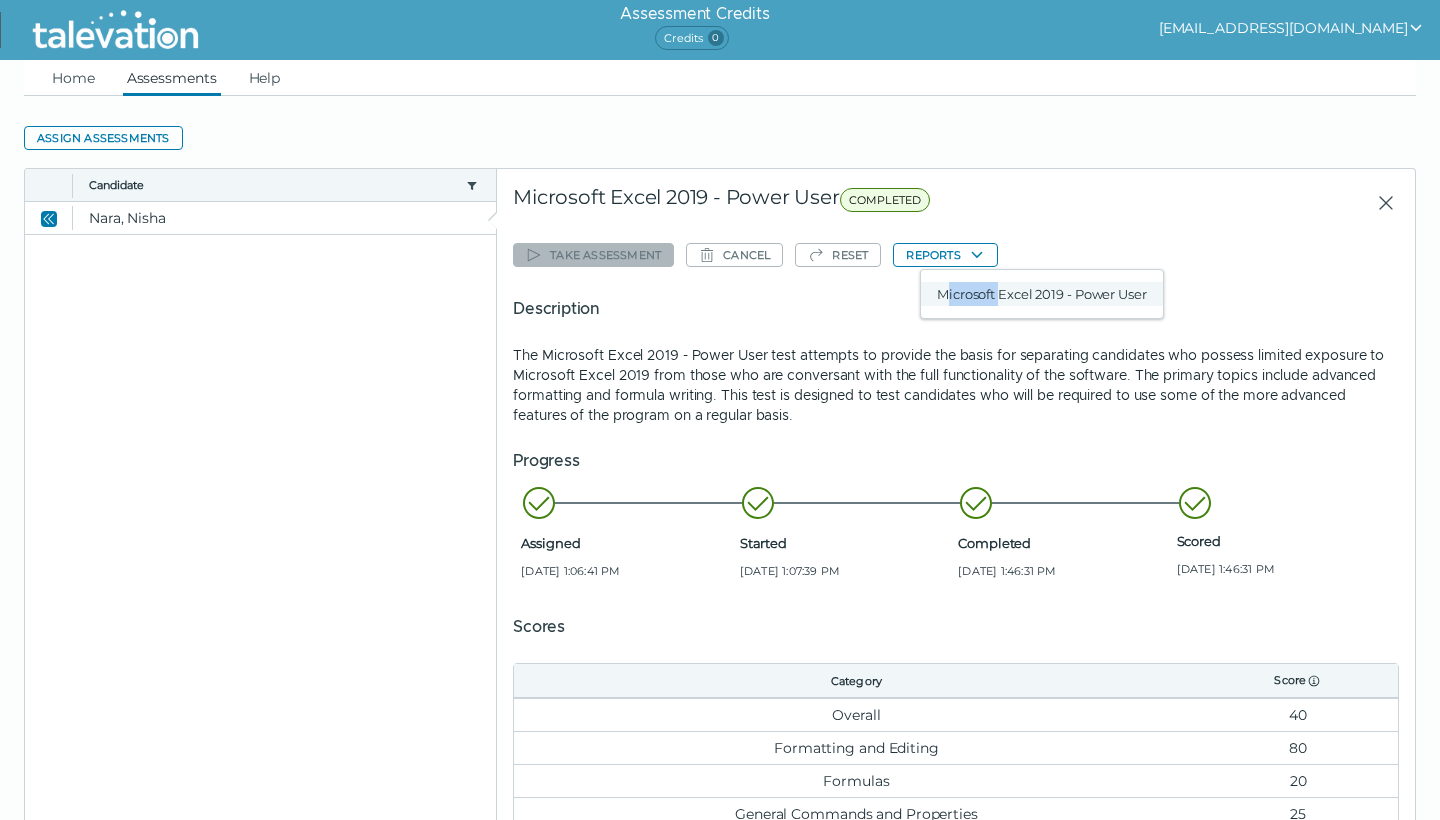 click on "Microsoft Excel 2019 - Power User" at bounding box center [1042, 294] 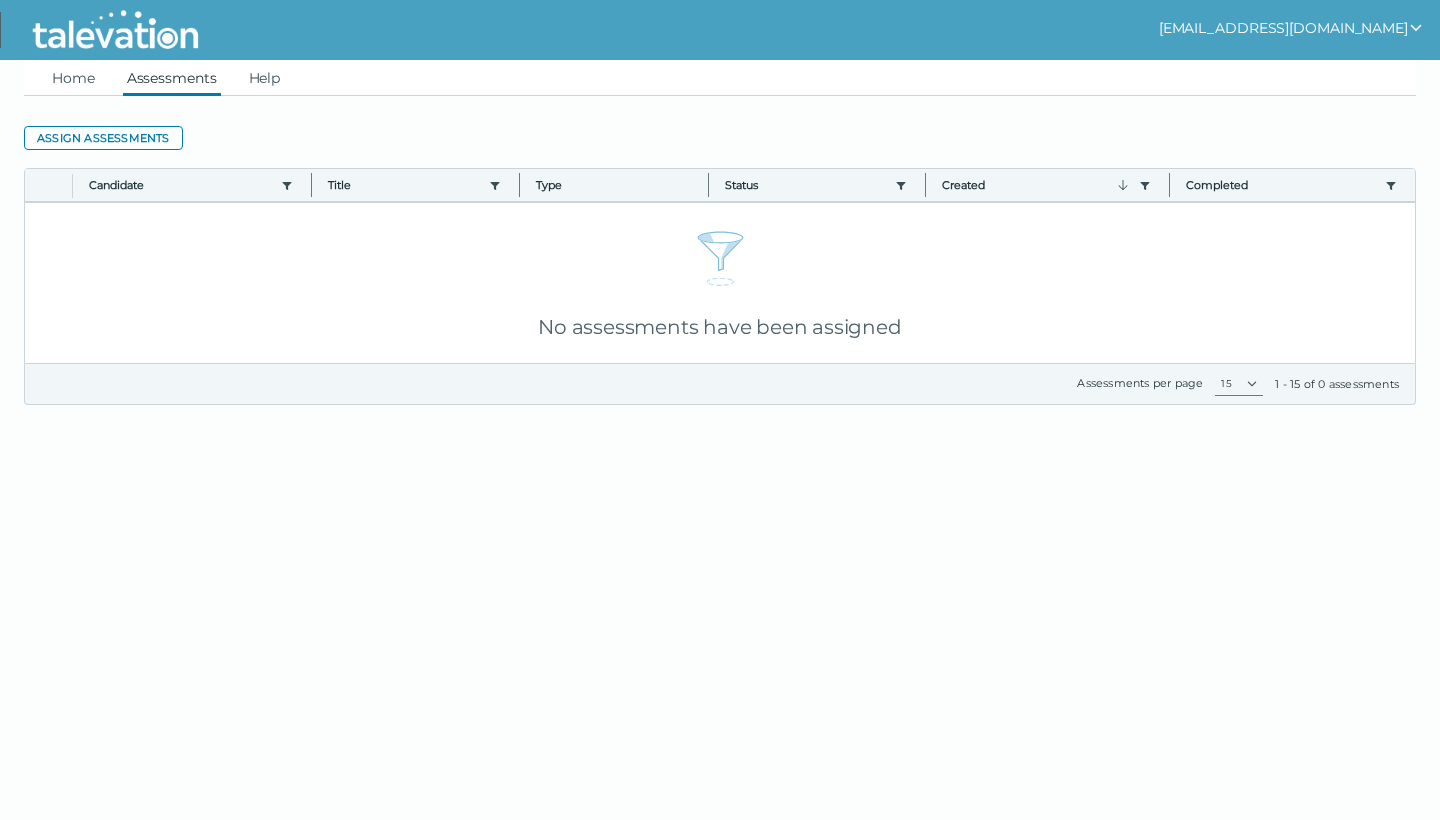 scroll, scrollTop: 0, scrollLeft: 0, axis: both 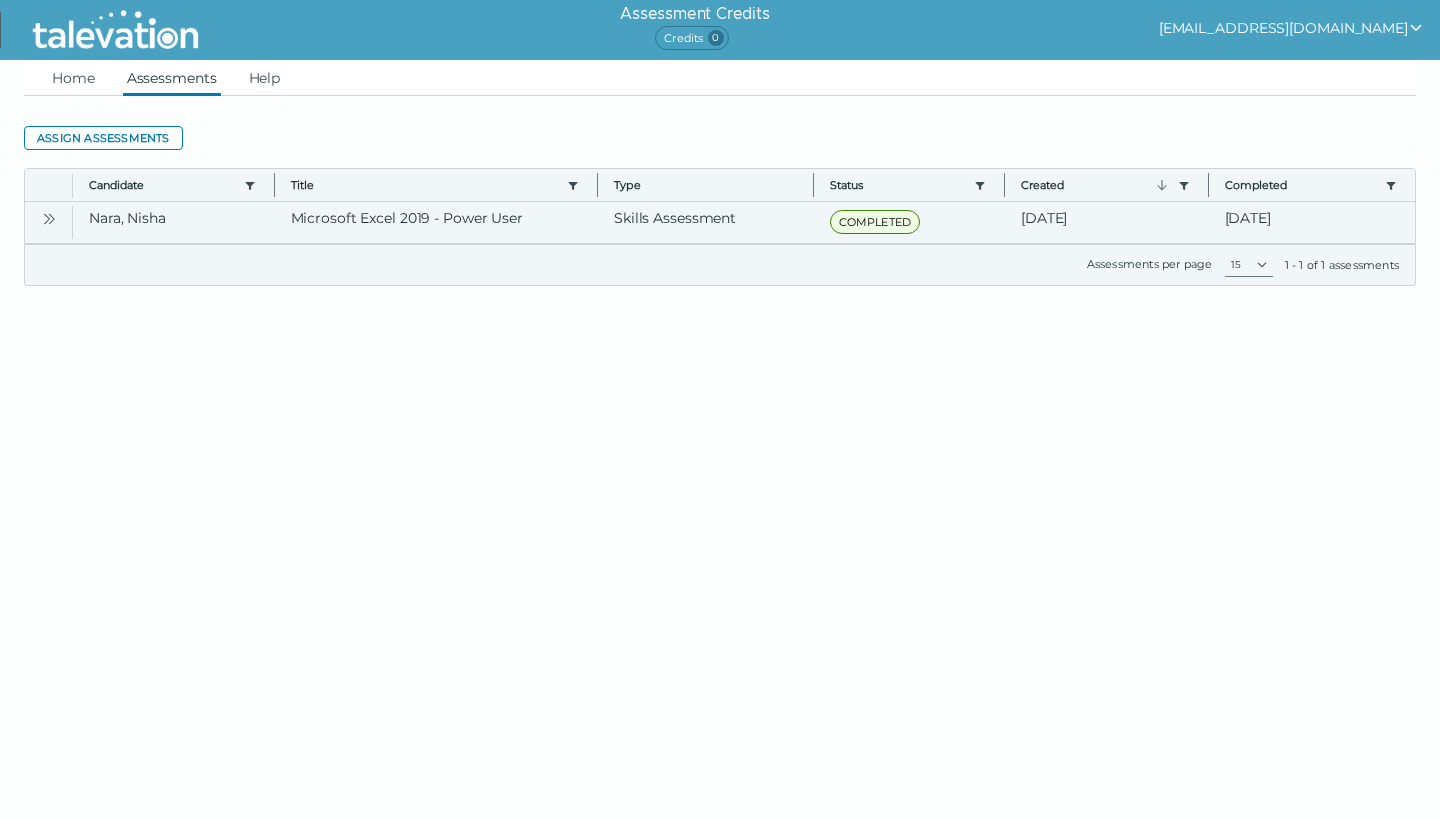 click 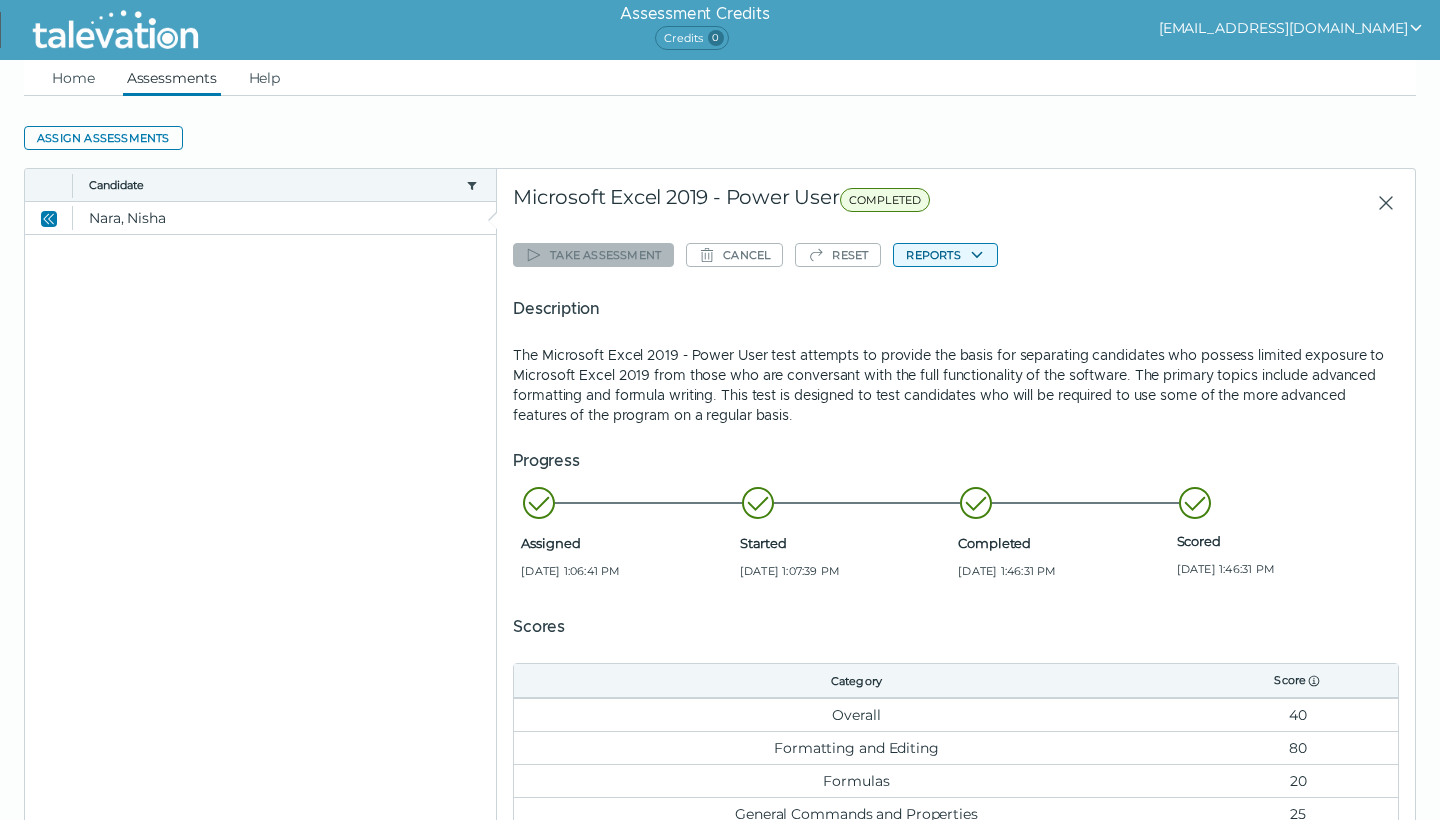 click on "Reports" 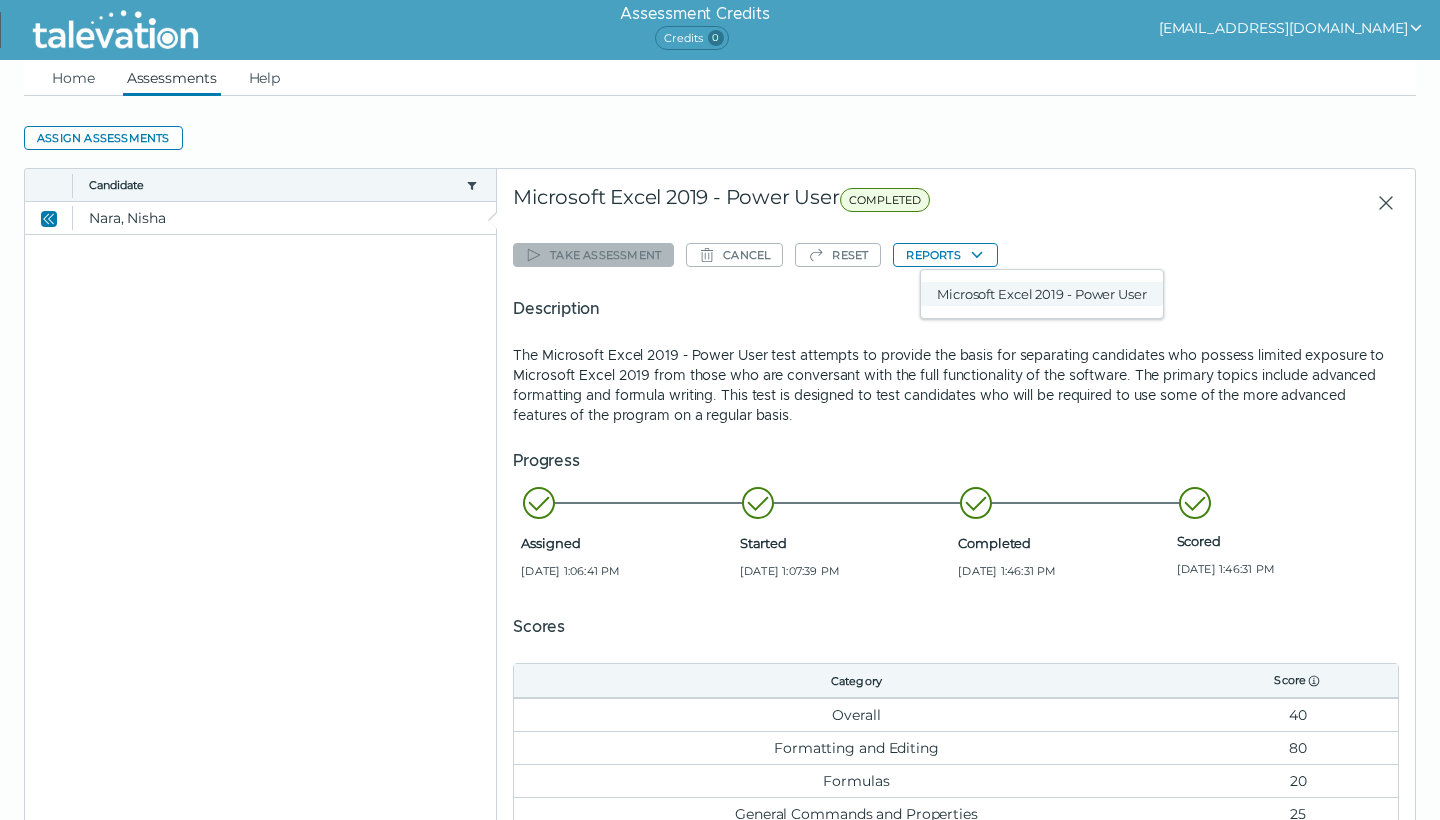 click on "Microsoft Excel 2019 - Power User" at bounding box center (1042, 294) 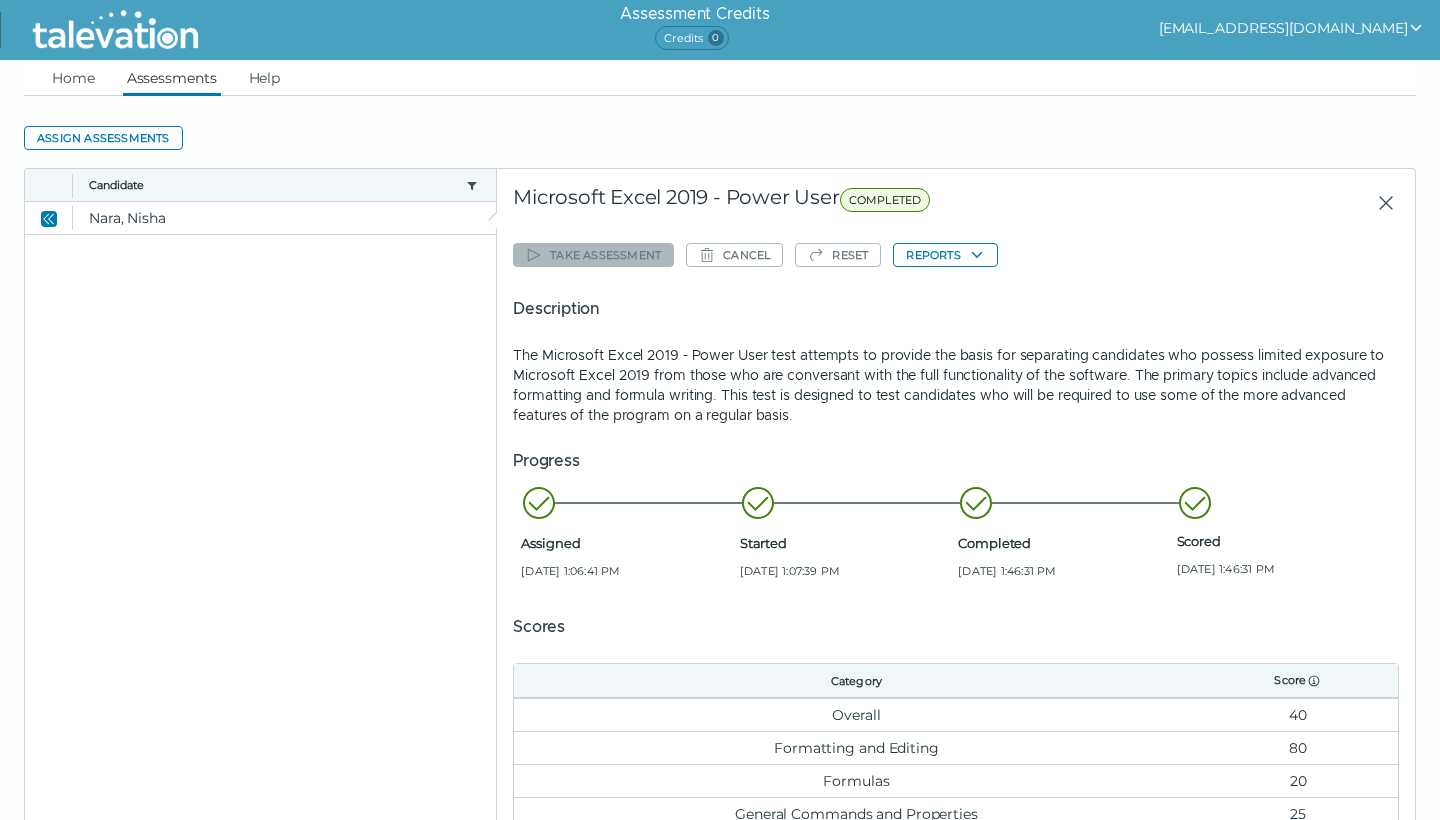 click on "Take assessment
Cancel
Reset
Reports  Description The Microsoft Excel 2019 - Power User test attempts to provide the basis for separating candidates who possess limited exposure to Microsoft Excel 2019 from those who are conversant with the full functionality of the software. The primary topics include advanced formatting and formula writing. This test is designed to test candidates who will be required to use some of the more advanced features of the program on a regular basis. Progress Assigned Jul 11, 2025, 1:06:41 PM Started Jul 11, 2025, 1:07:39 PM Completed Jul 11, 2025, 1:46:31 PM Scored Jul 11, 2025, 1:46:31 PM Scores Category Score  Overall 40 Formatting and Editing 80 Formulas 20 General Commands and Properties 25 Insert Tools 67 Page Layout 0 Tools and Data Management 29" 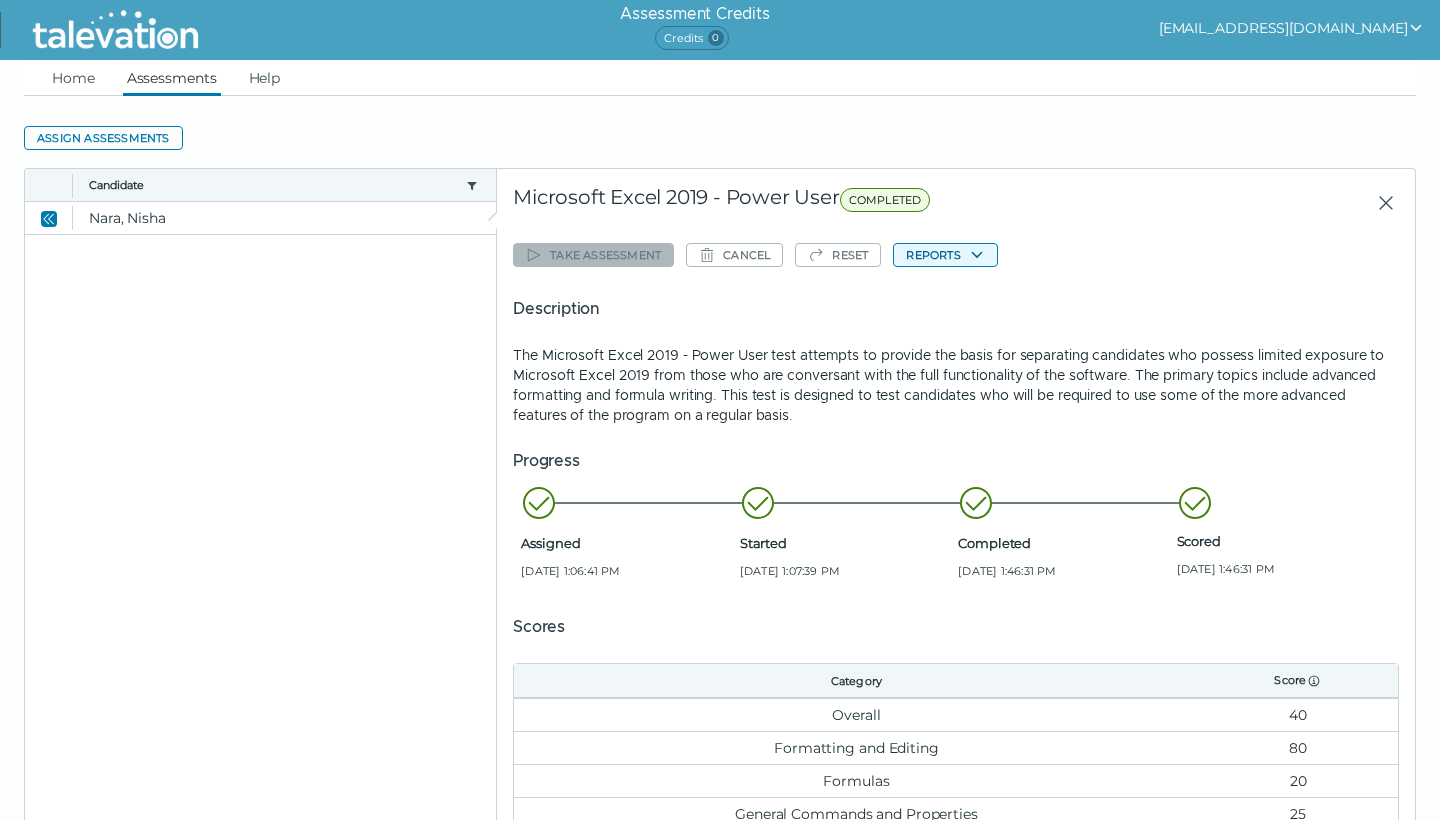 click 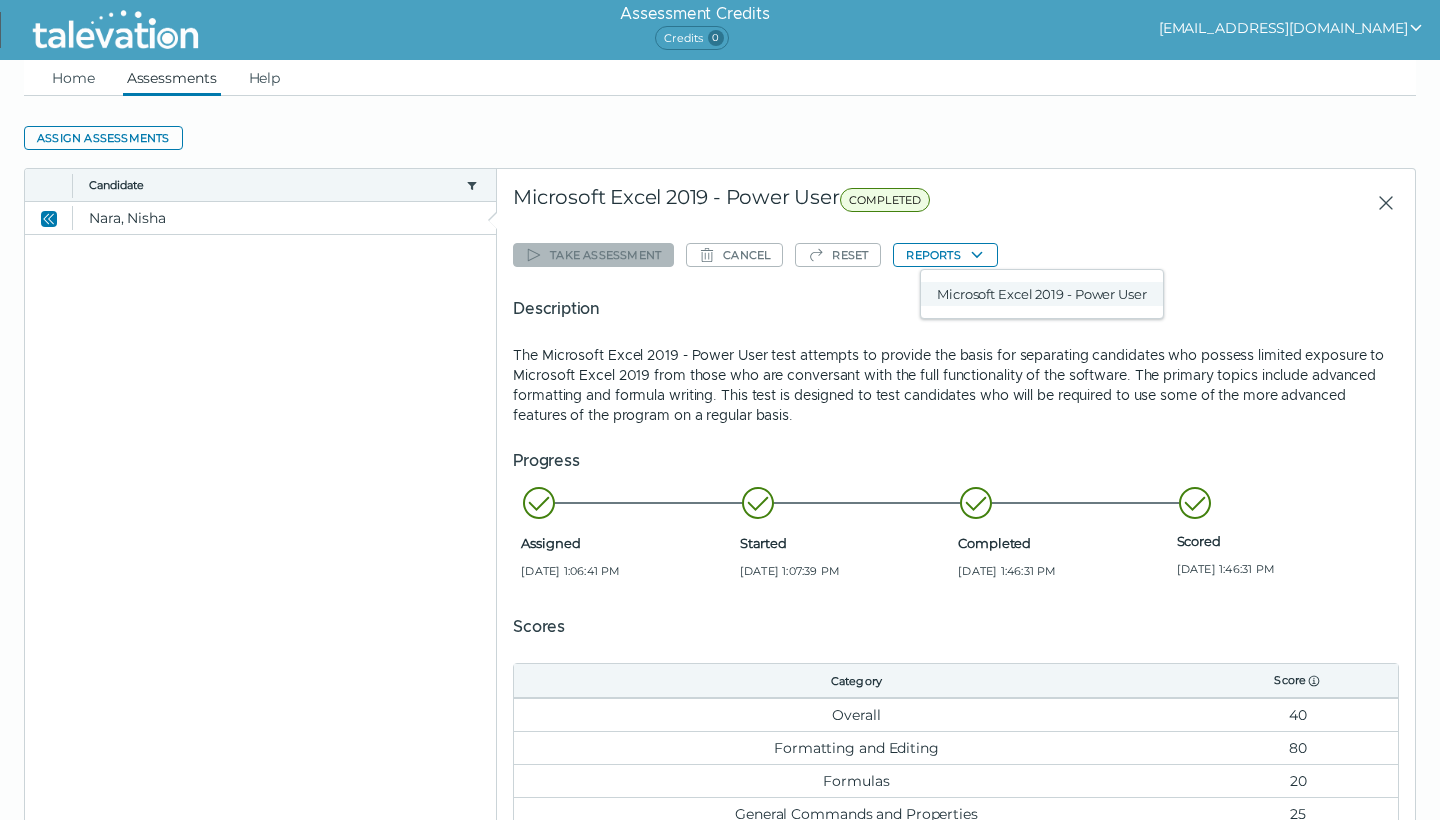 click on "Microsoft Excel 2019 - Power User" at bounding box center (1042, 294) 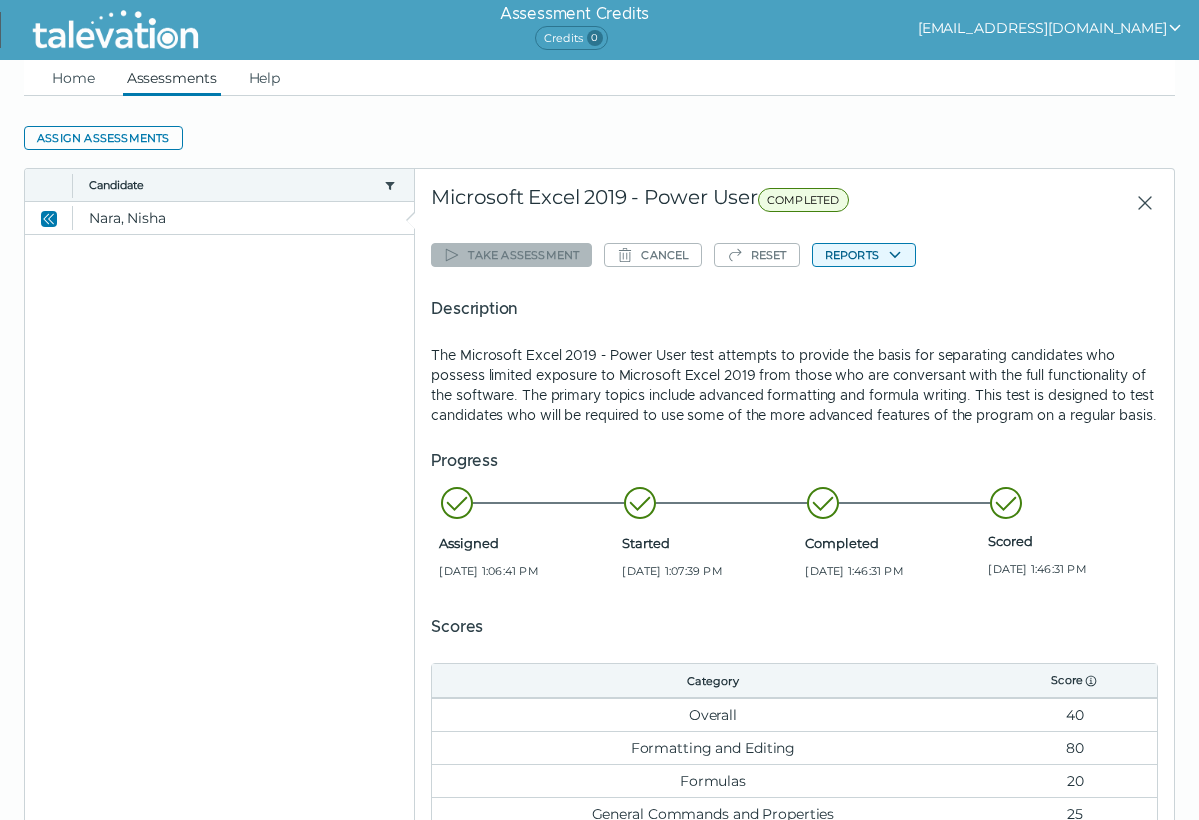 click on "Reports" 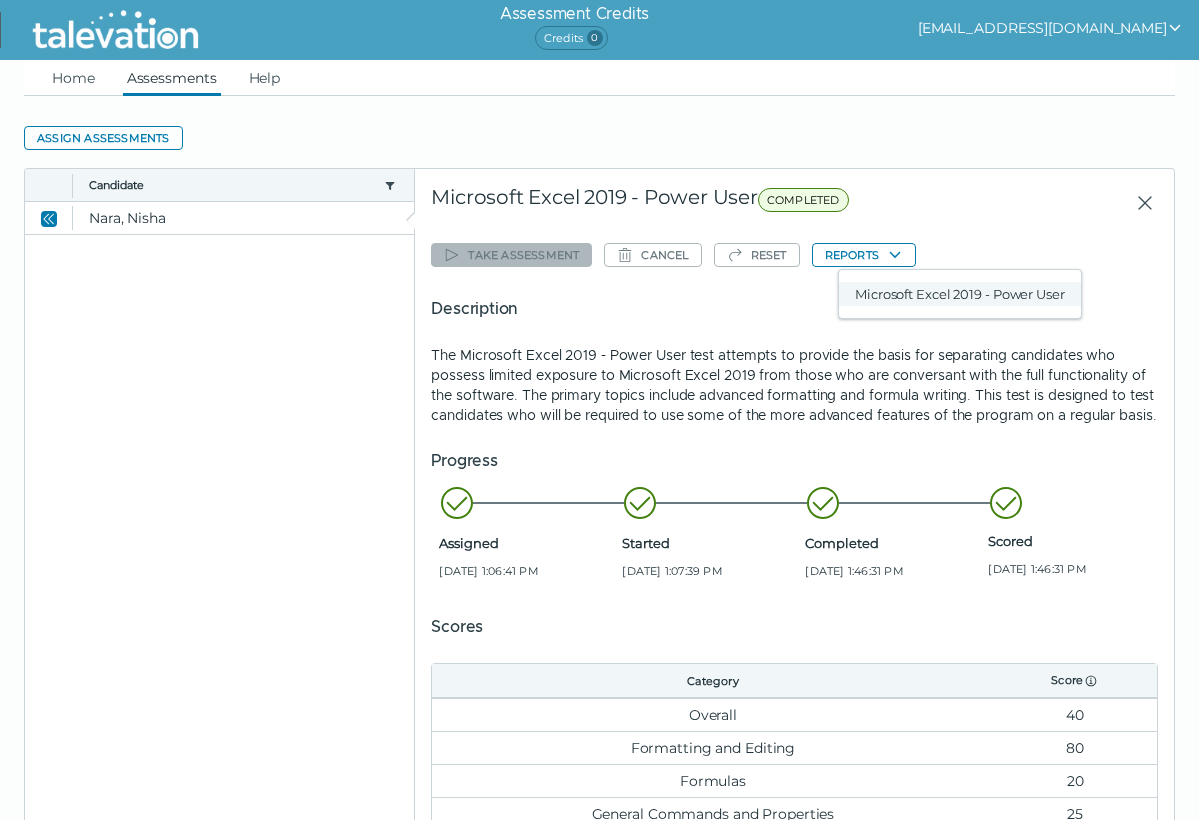 click on "Microsoft Excel 2019 - Power User" at bounding box center (960, 294) 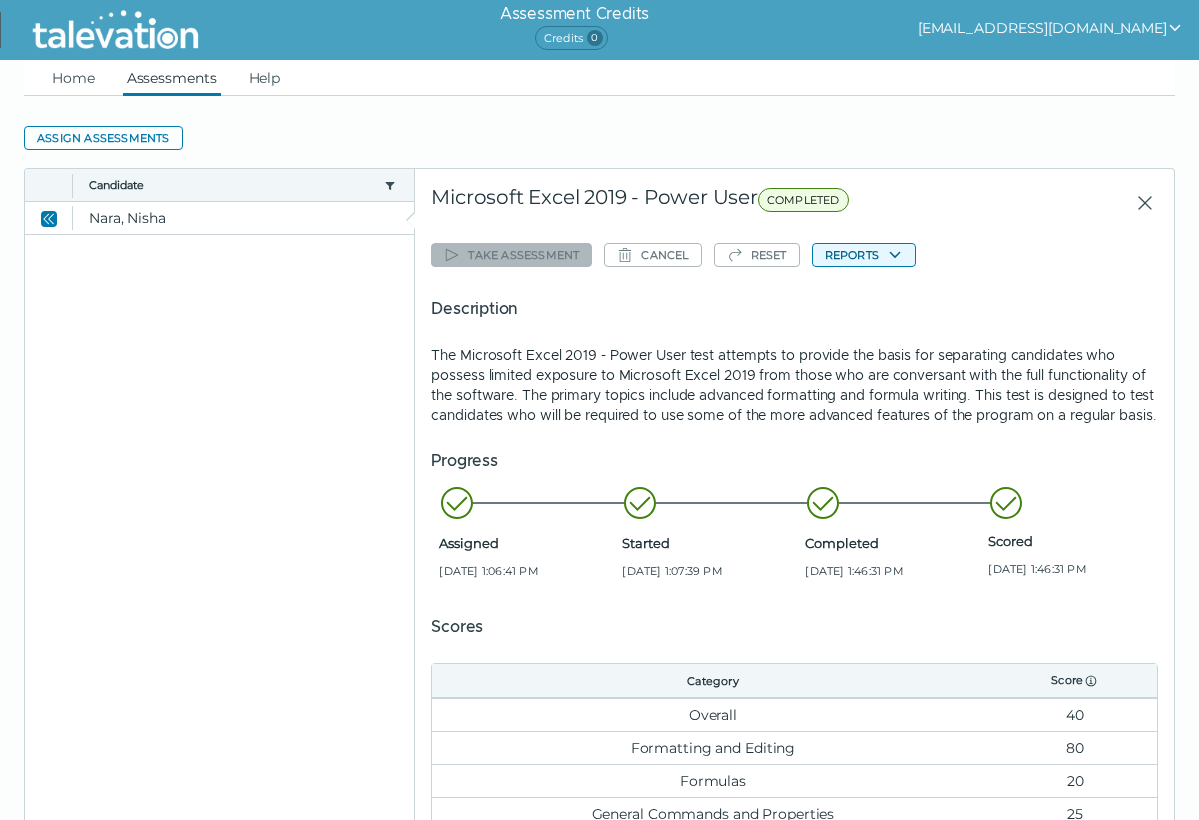 click on "Reports" 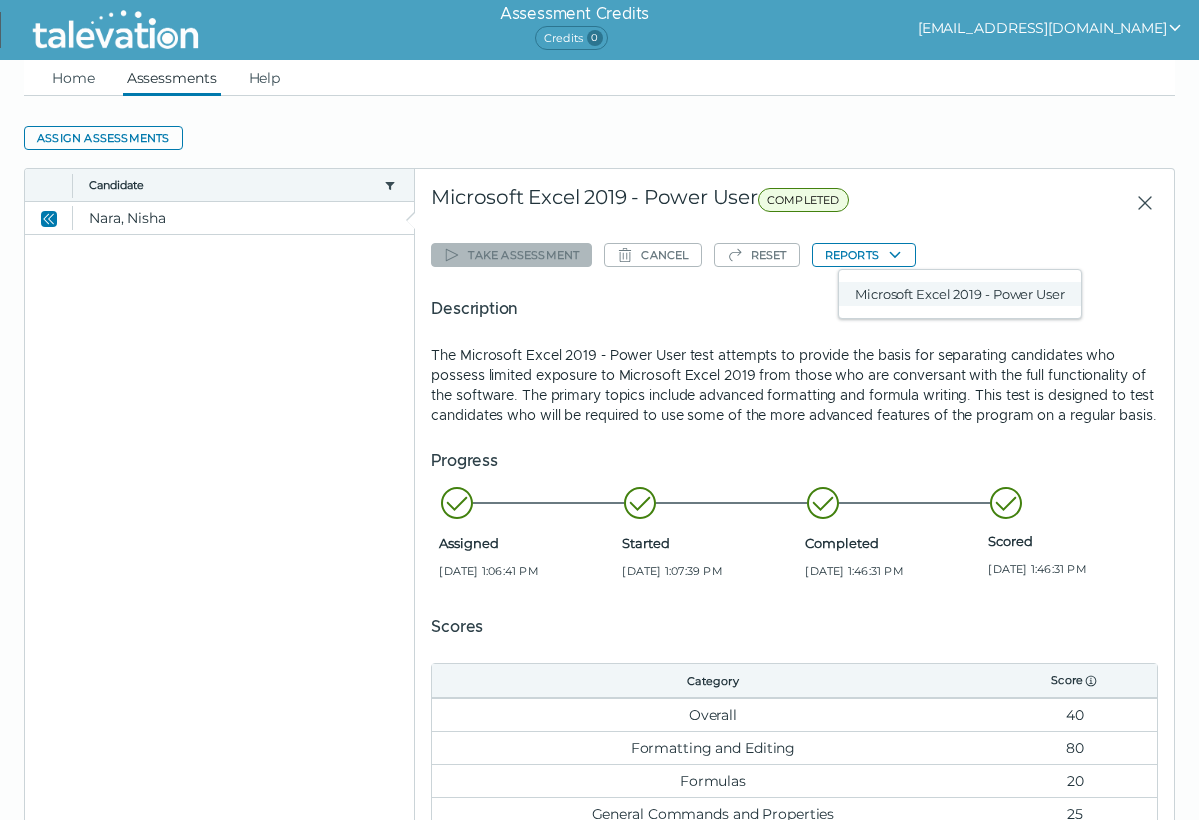click on "Microsoft Excel 2019 - Power User" at bounding box center (960, 294) 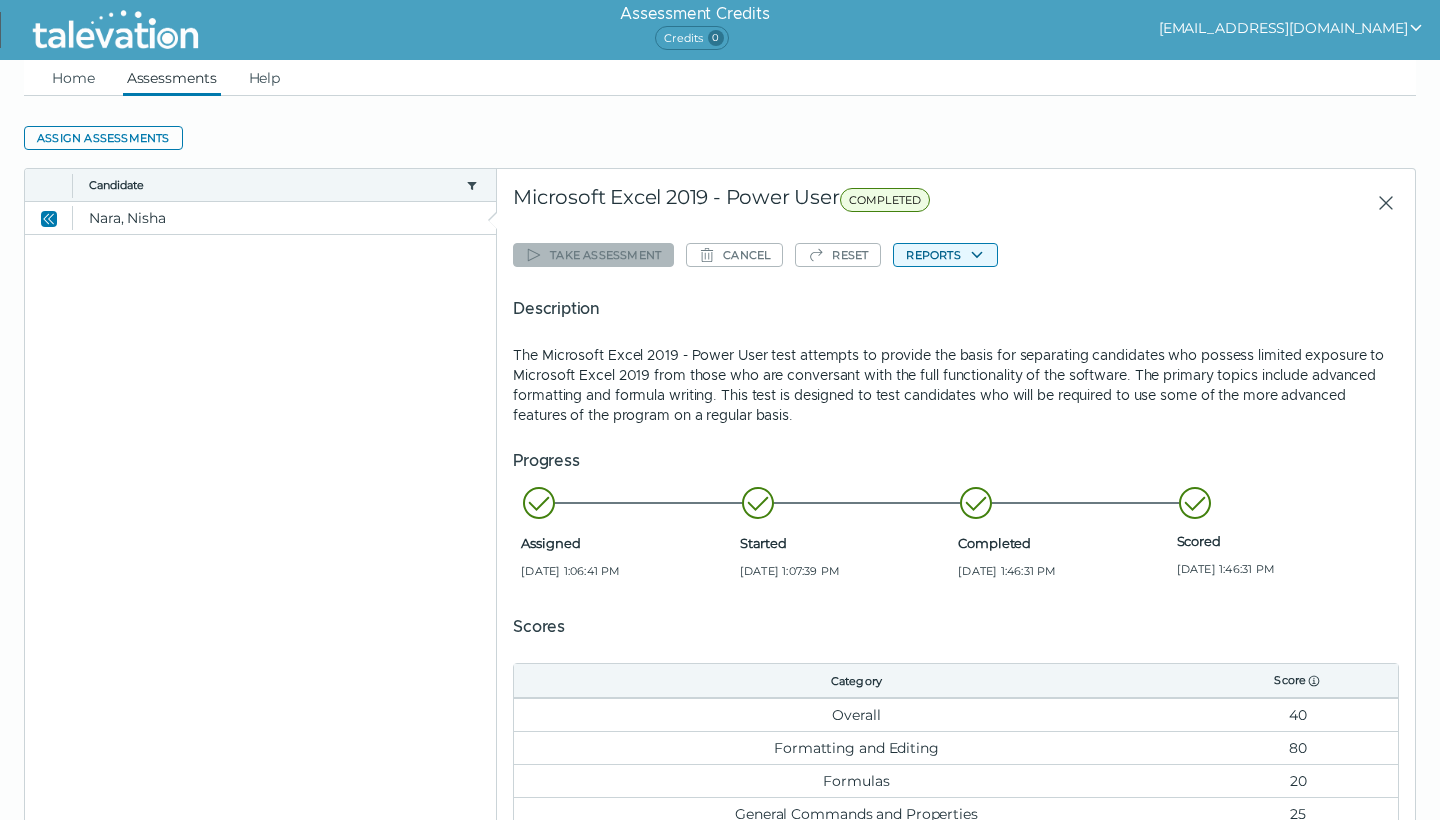 scroll, scrollTop: 0, scrollLeft: 0, axis: both 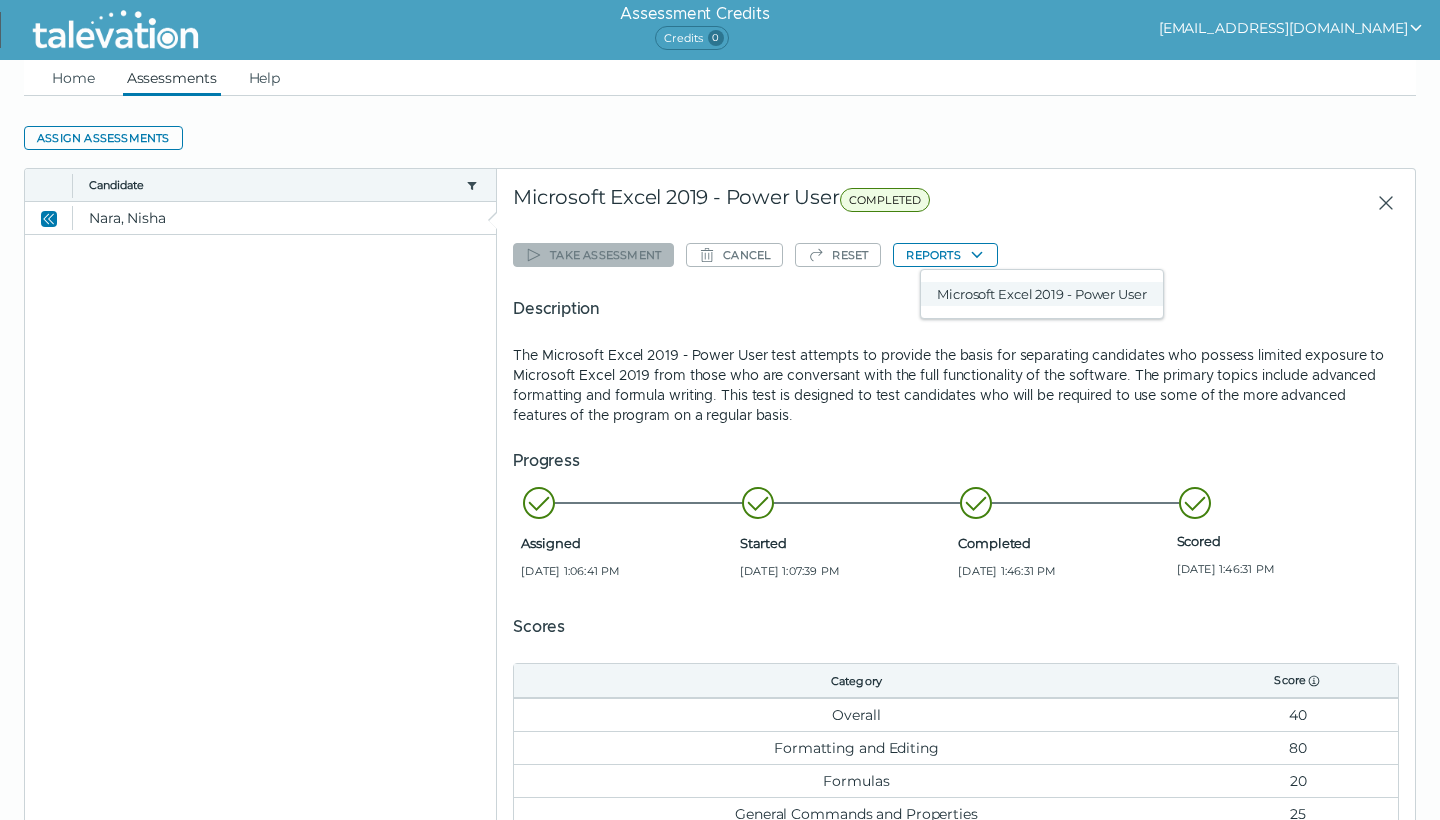 click on "Microsoft Excel 2019 - Power User" at bounding box center (1042, 294) 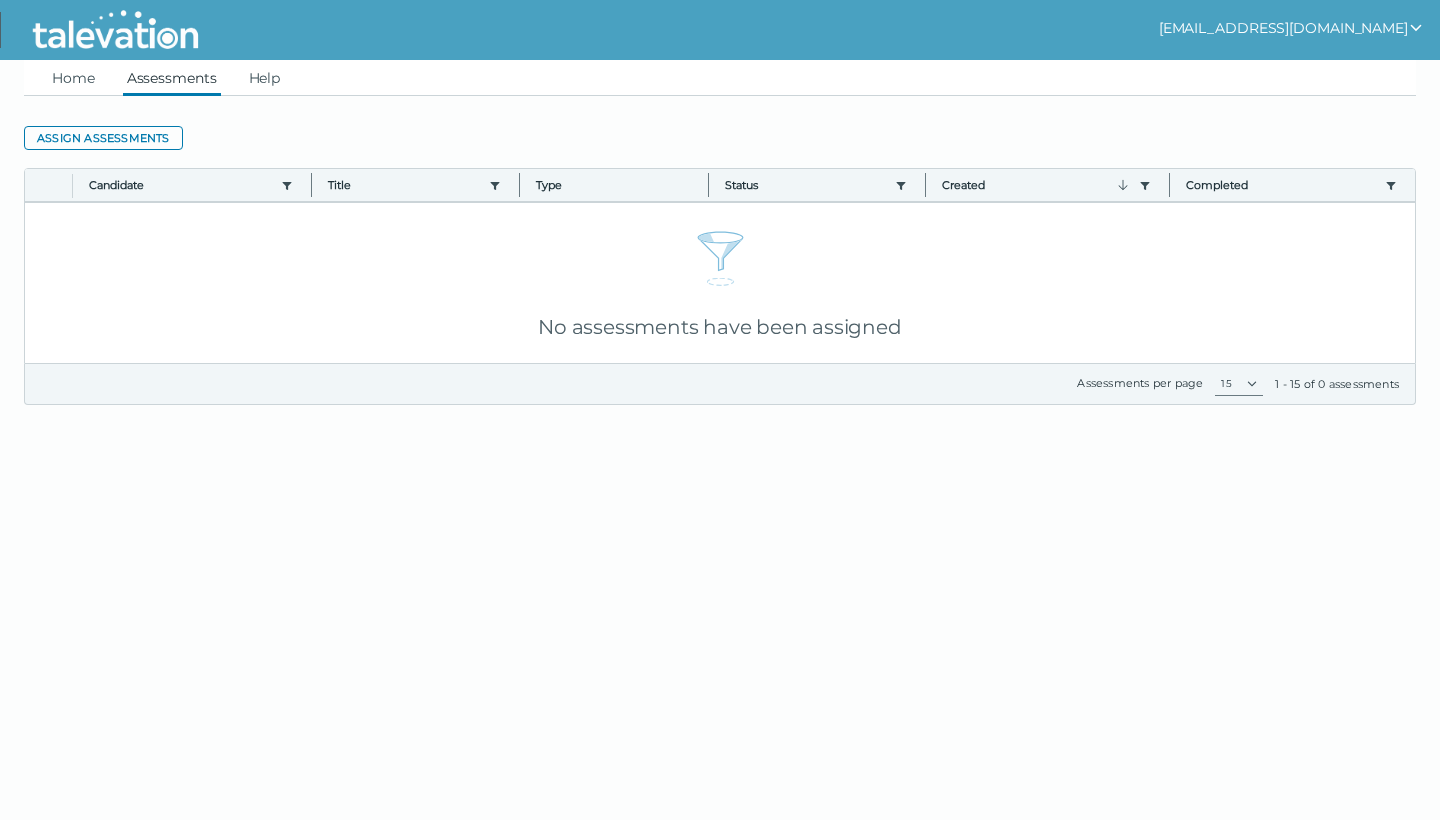 scroll, scrollTop: 0, scrollLeft: 0, axis: both 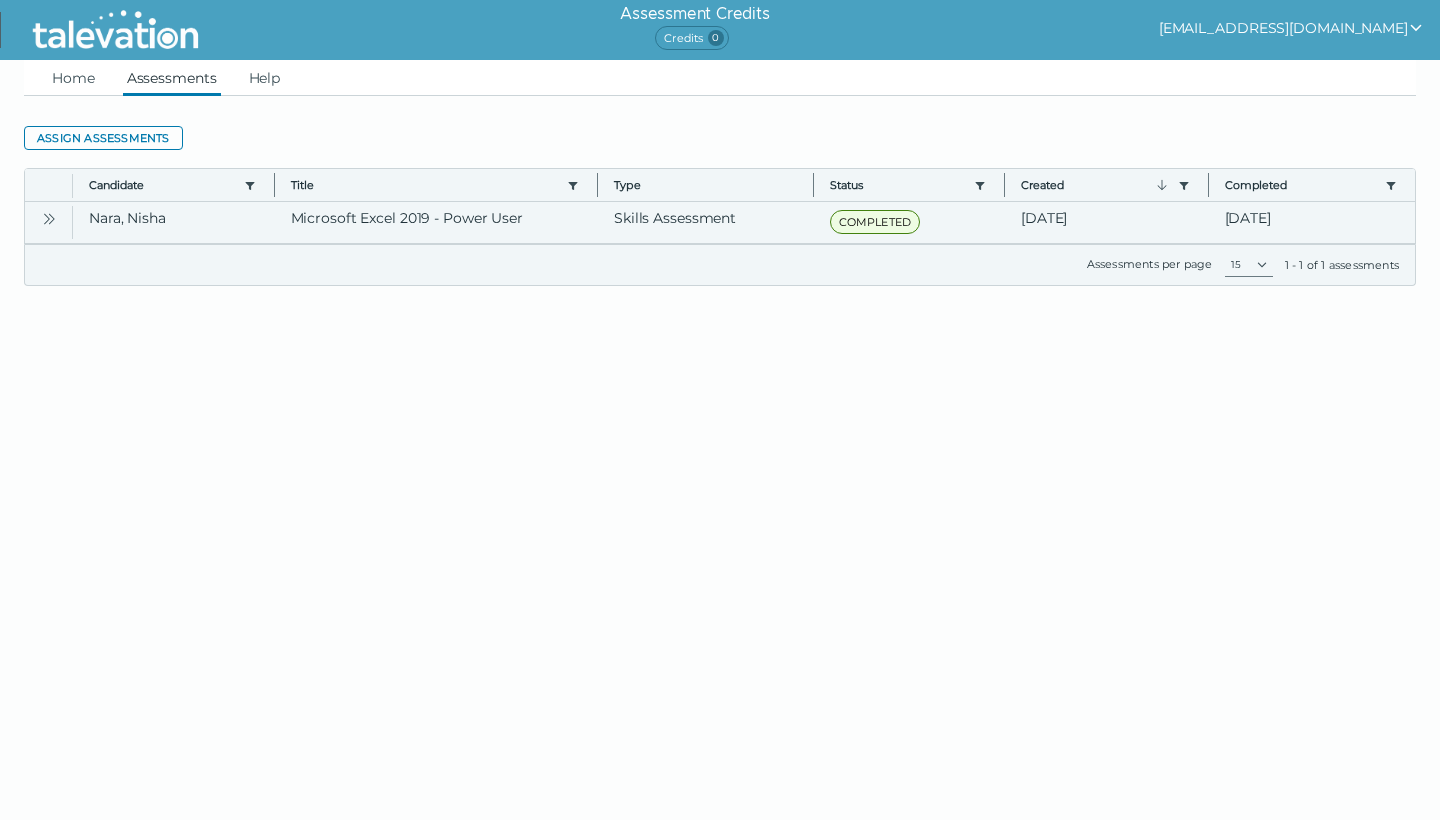 click 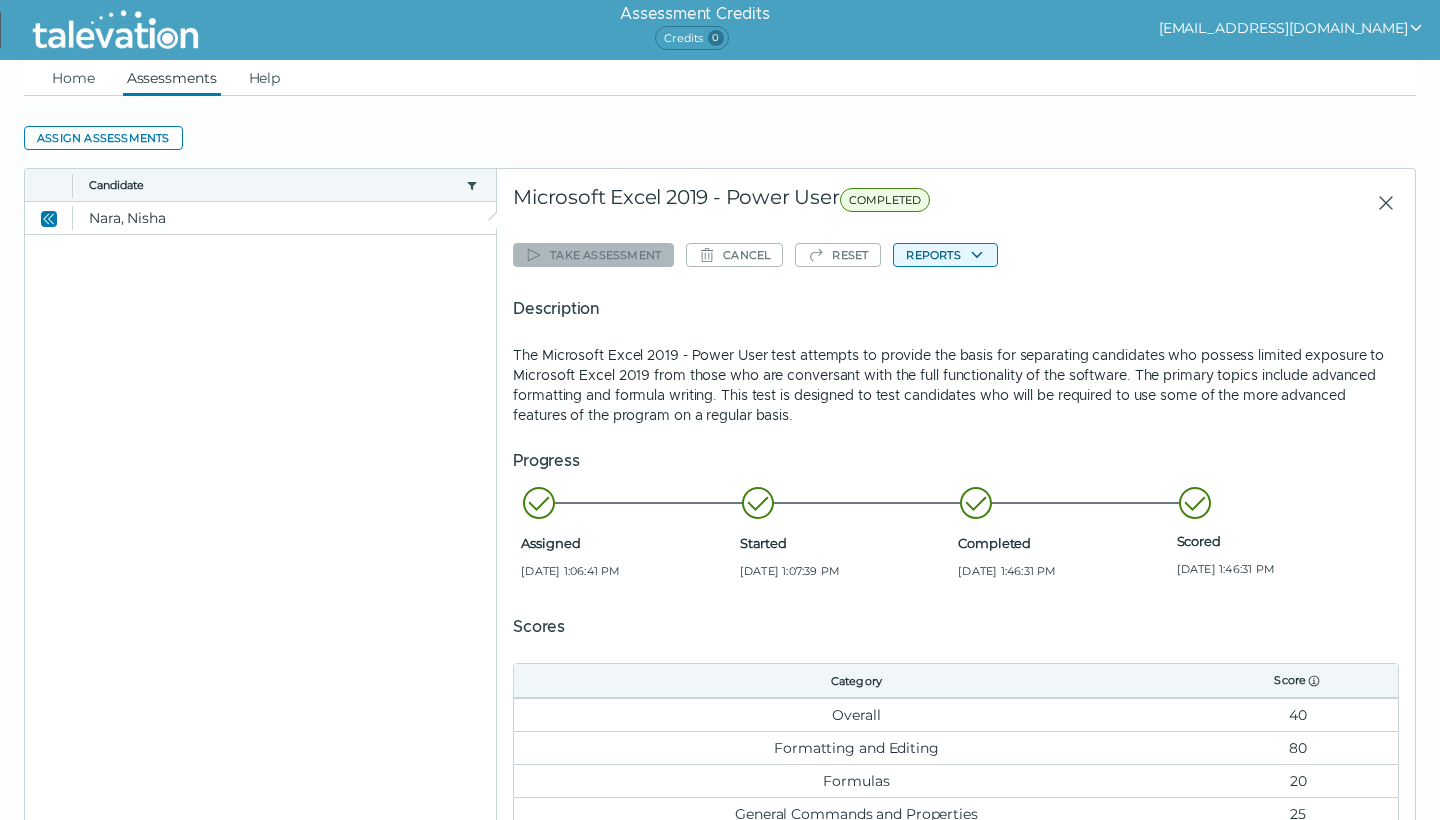 click on "Reports" 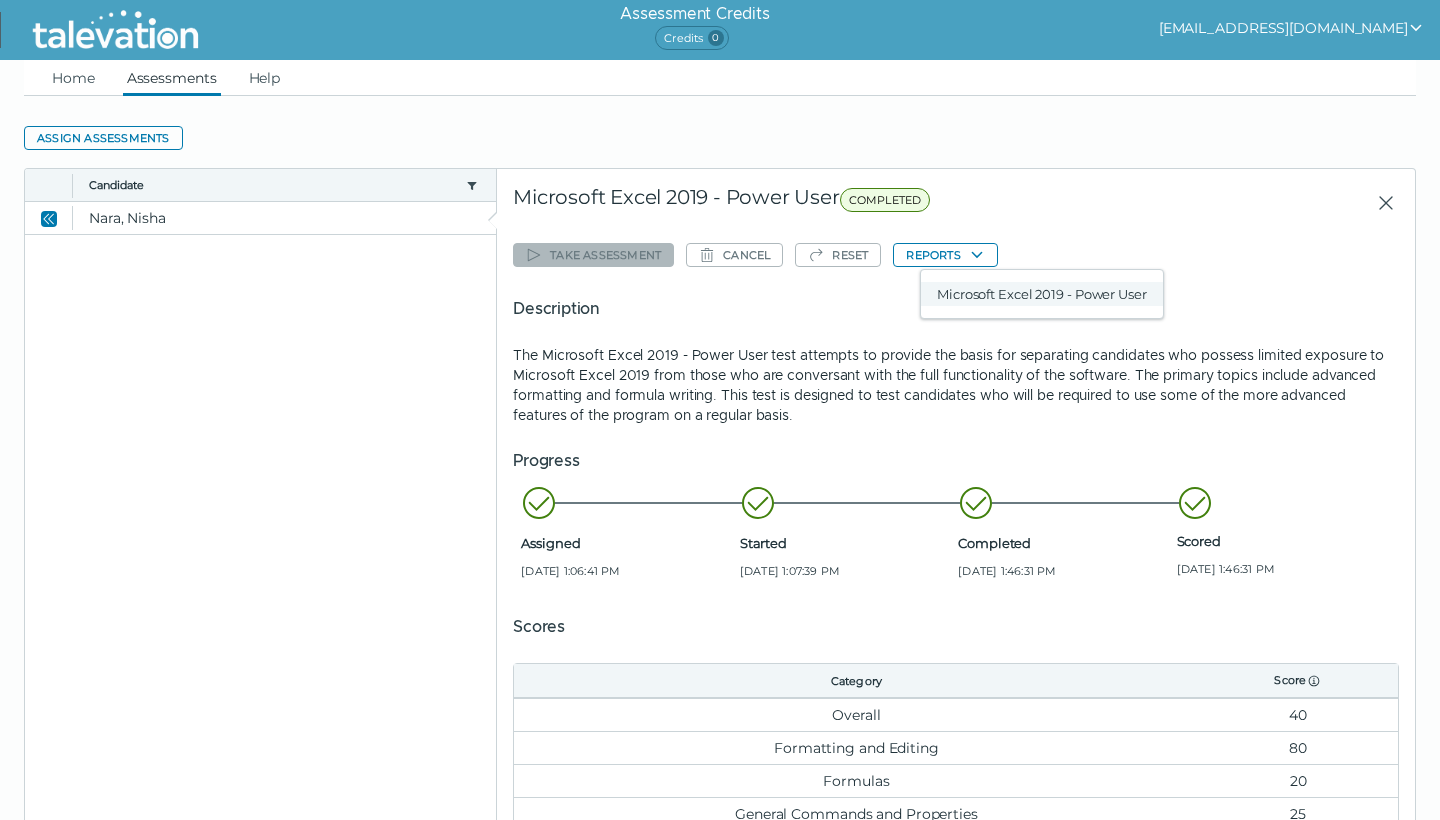 click on "Microsoft Excel 2019 - Power User" at bounding box center (1042, 294) 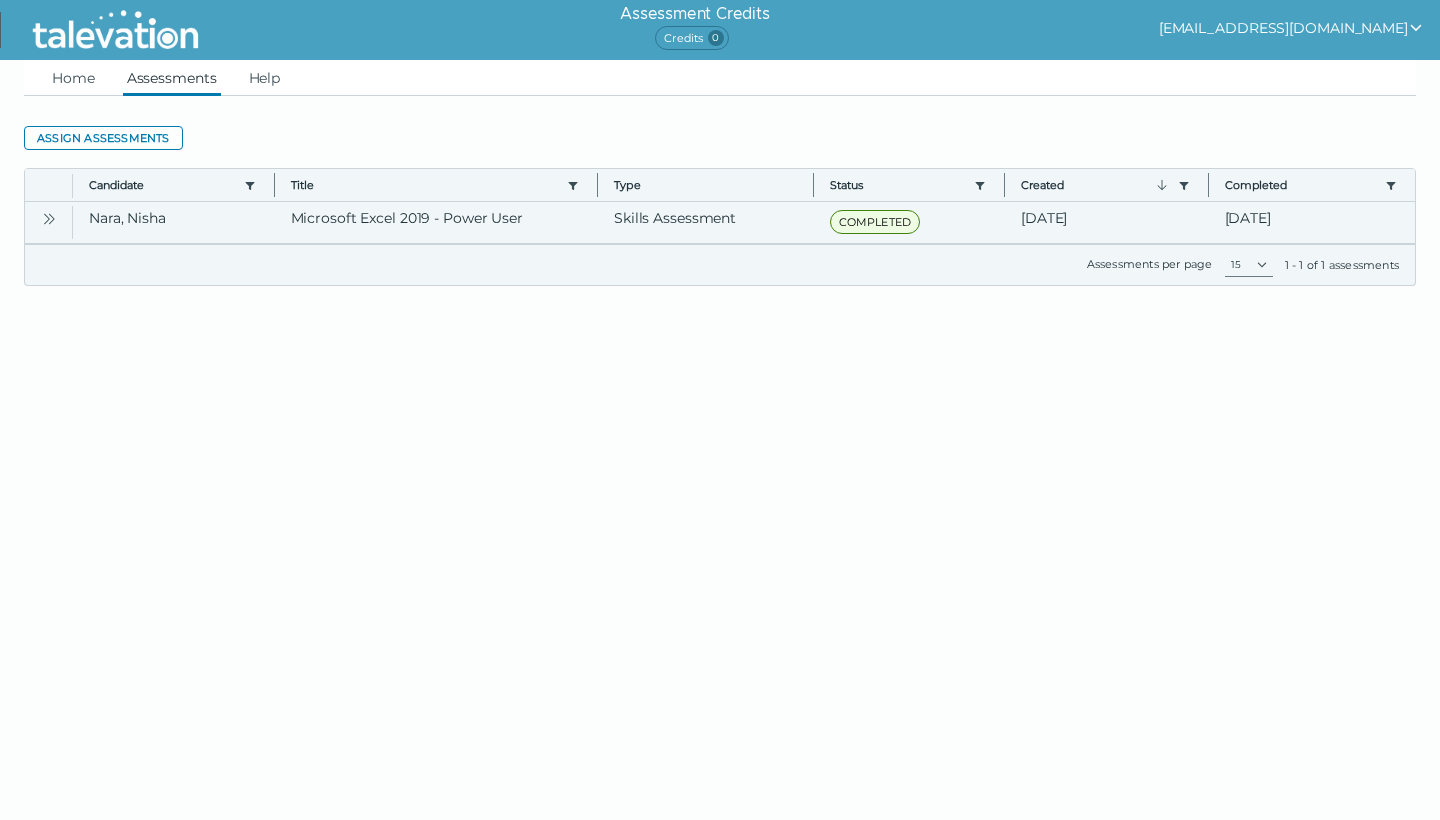 click 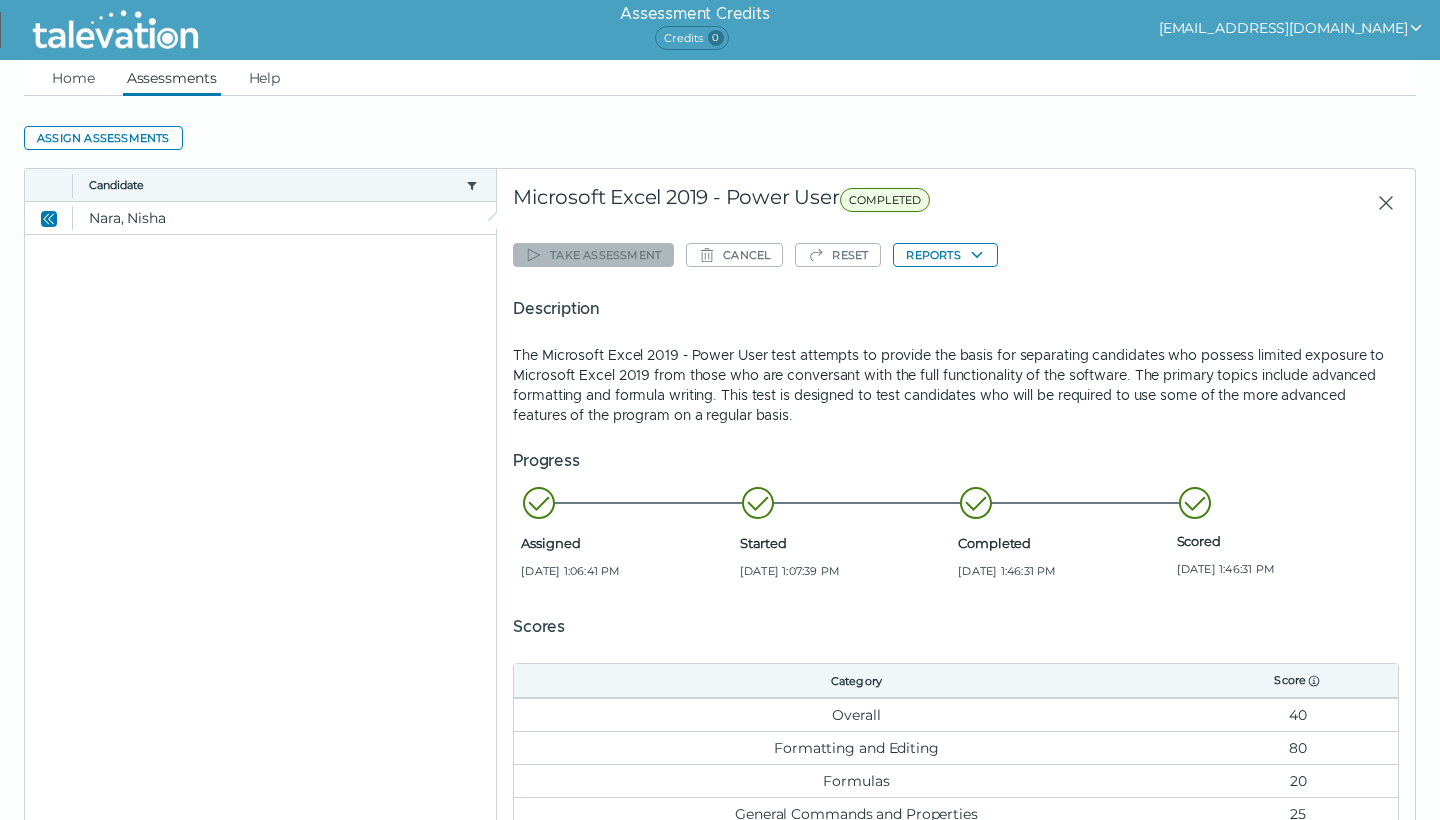 scroll, scrollTop: 0, scrollLeft: 0, axis: both 